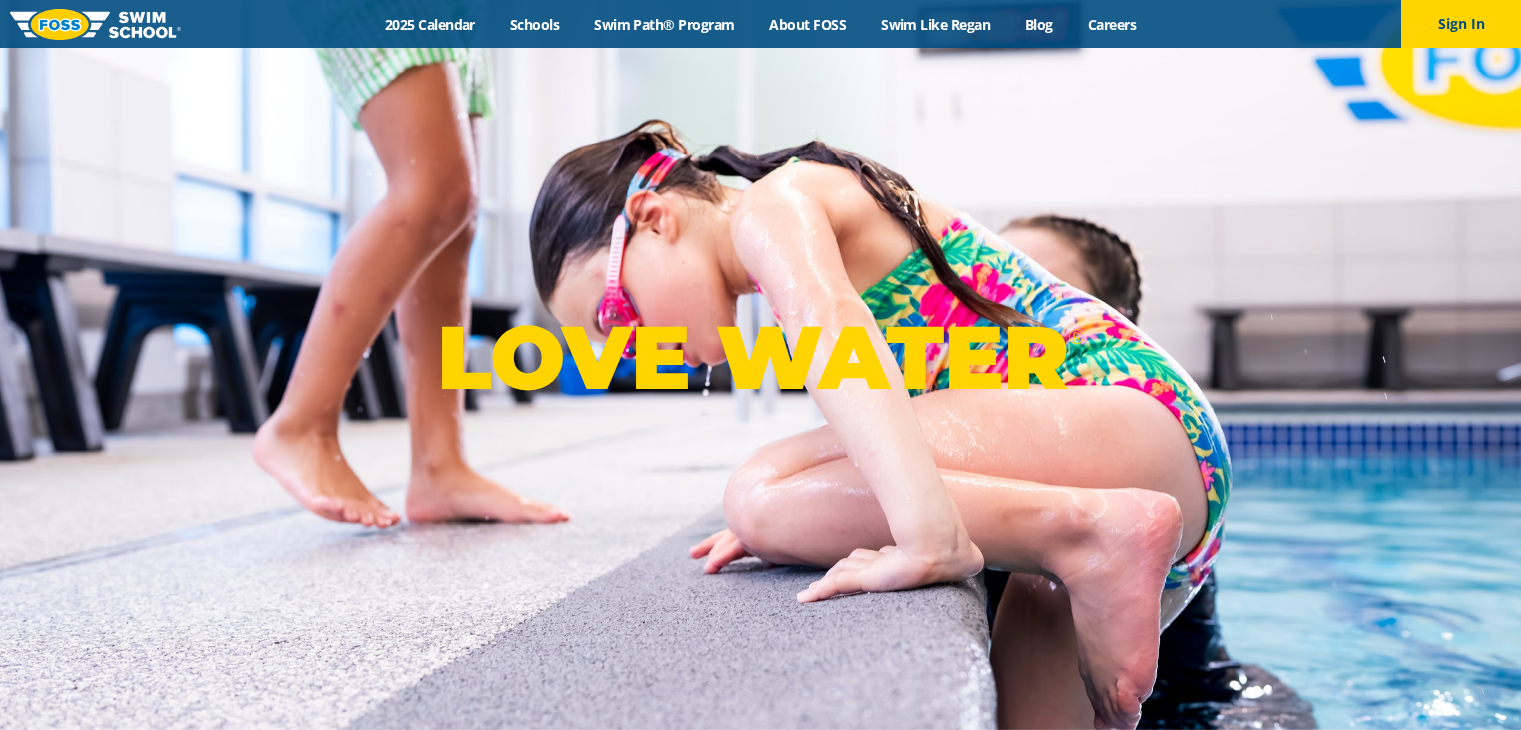 scroll, scrollTop: 0, scrollLeft: 0, axis: both 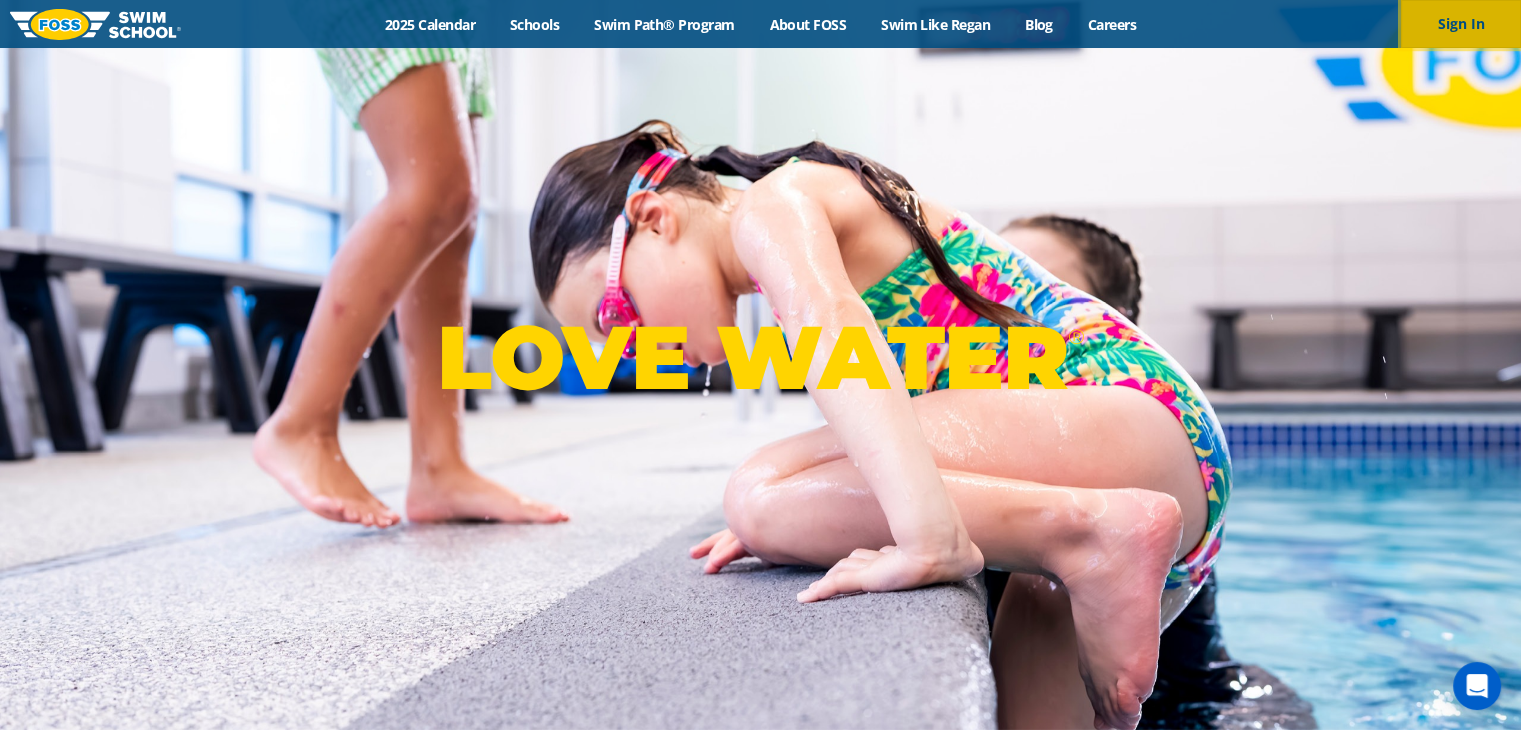 click on "Sign In" at bounding box center (1461, 24) 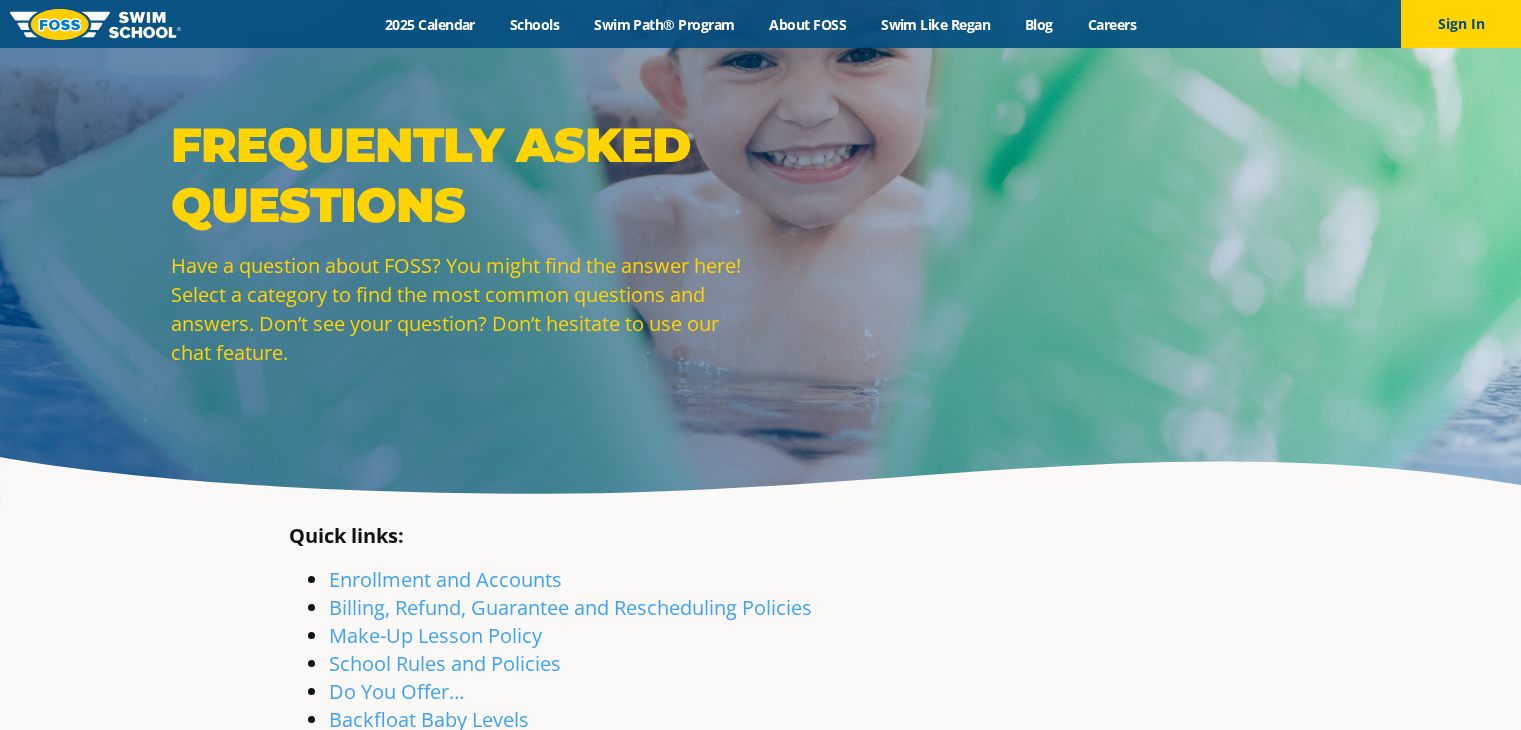 scroll, scrollTop: 0, scrollLeft: 0, axis: both 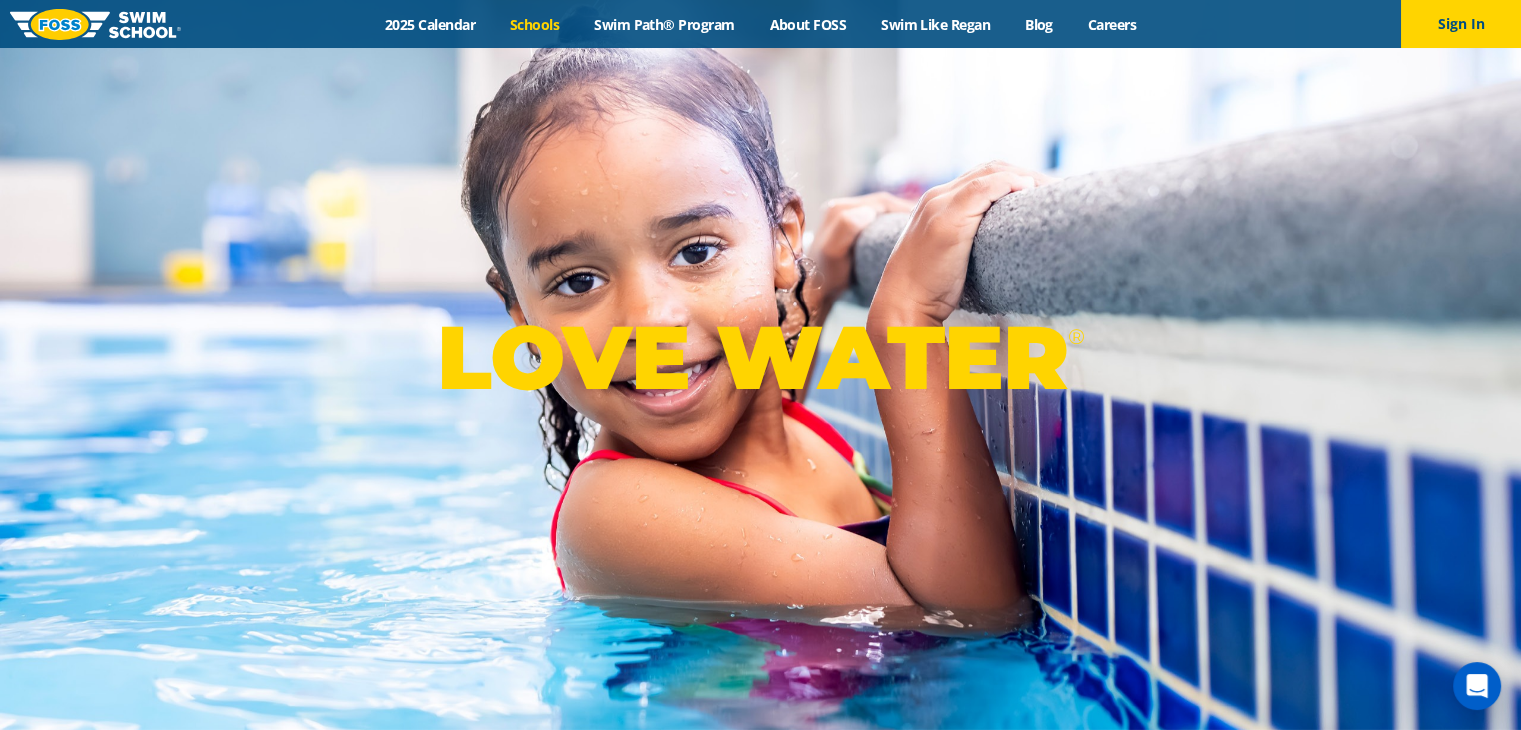 click on "Schools" at bounding box center [534, 24] 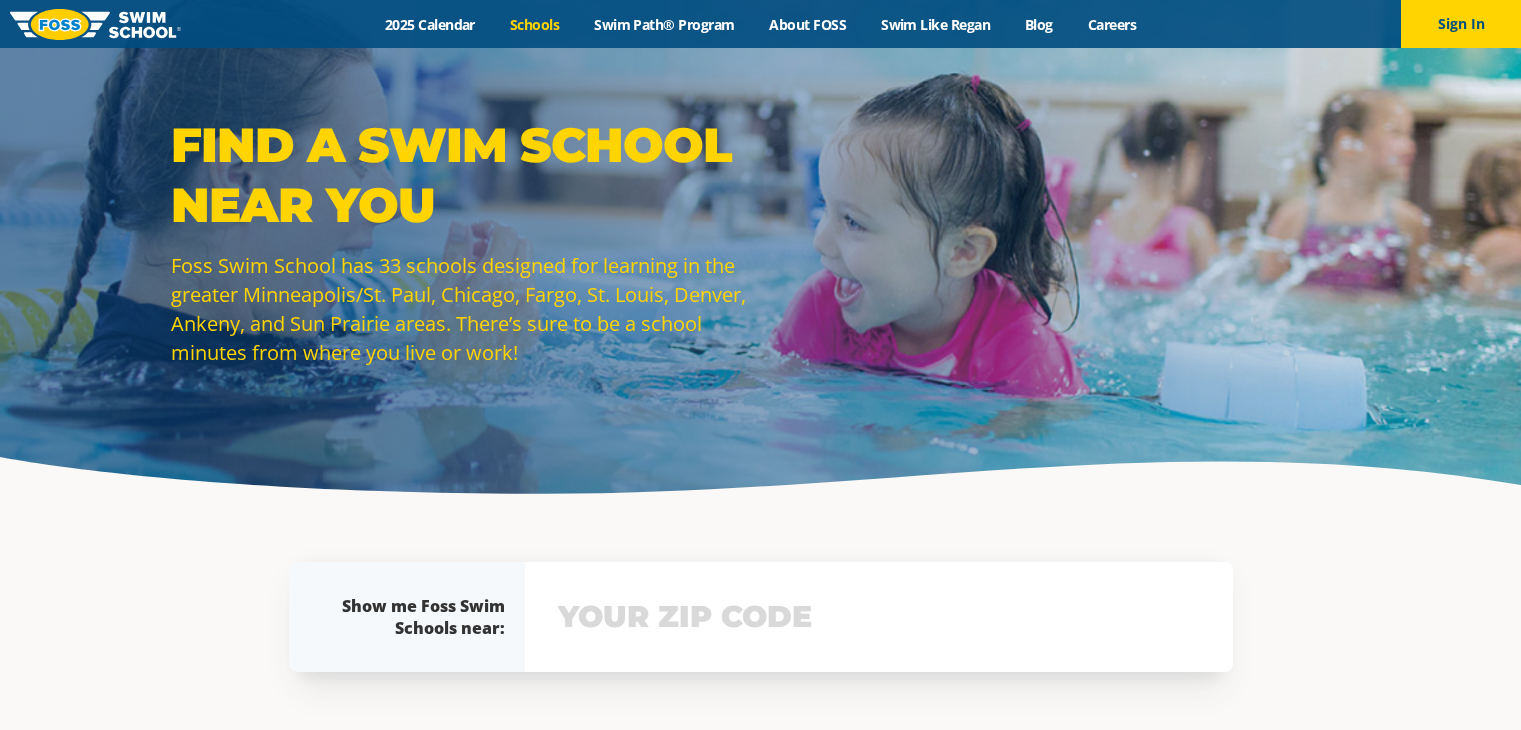 scroll, scrollTop: 0, scrollLeft: 0, axis: both 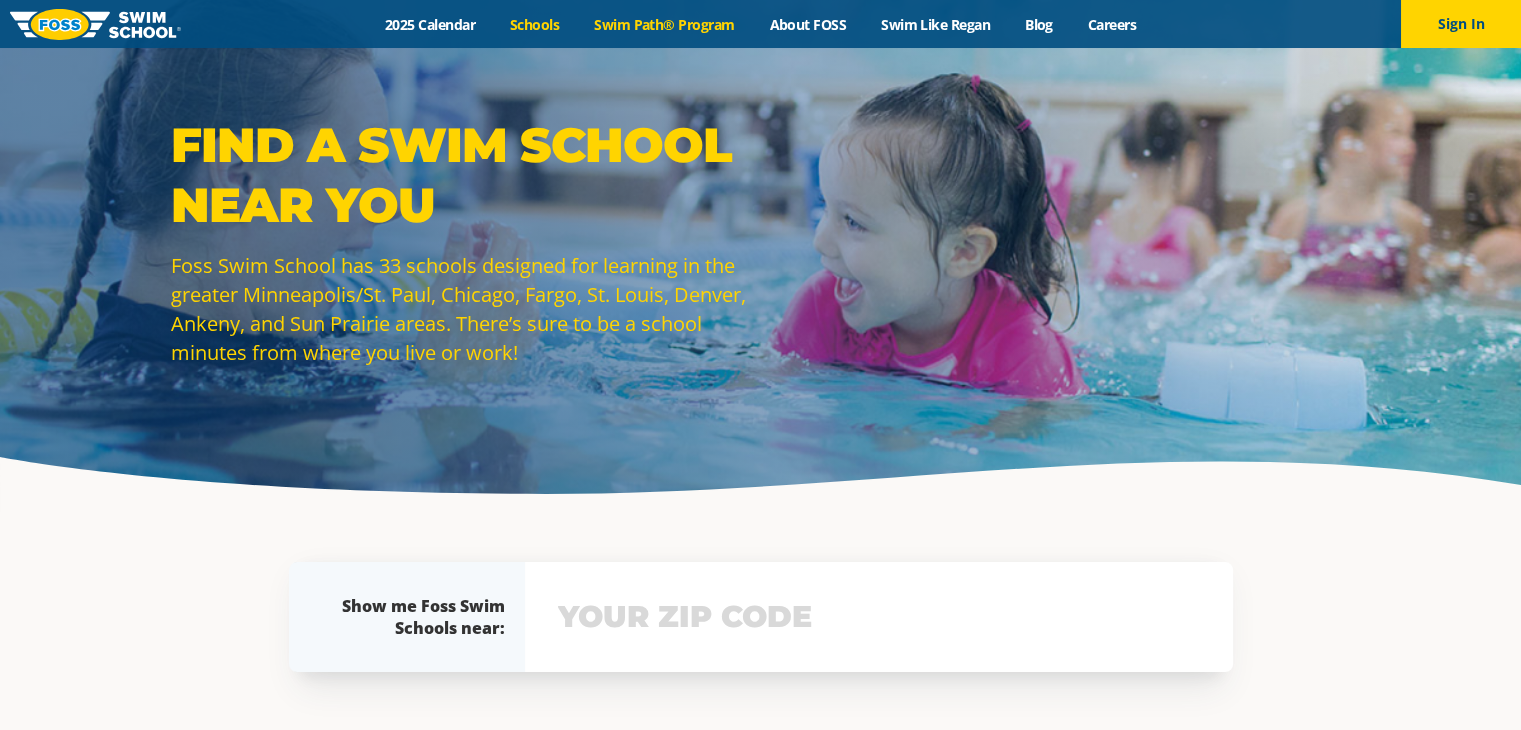 drag, startPoint x: 0, startPoint y: 0, endPoint x: 662, endPoint y: 25, distance: 662.47186 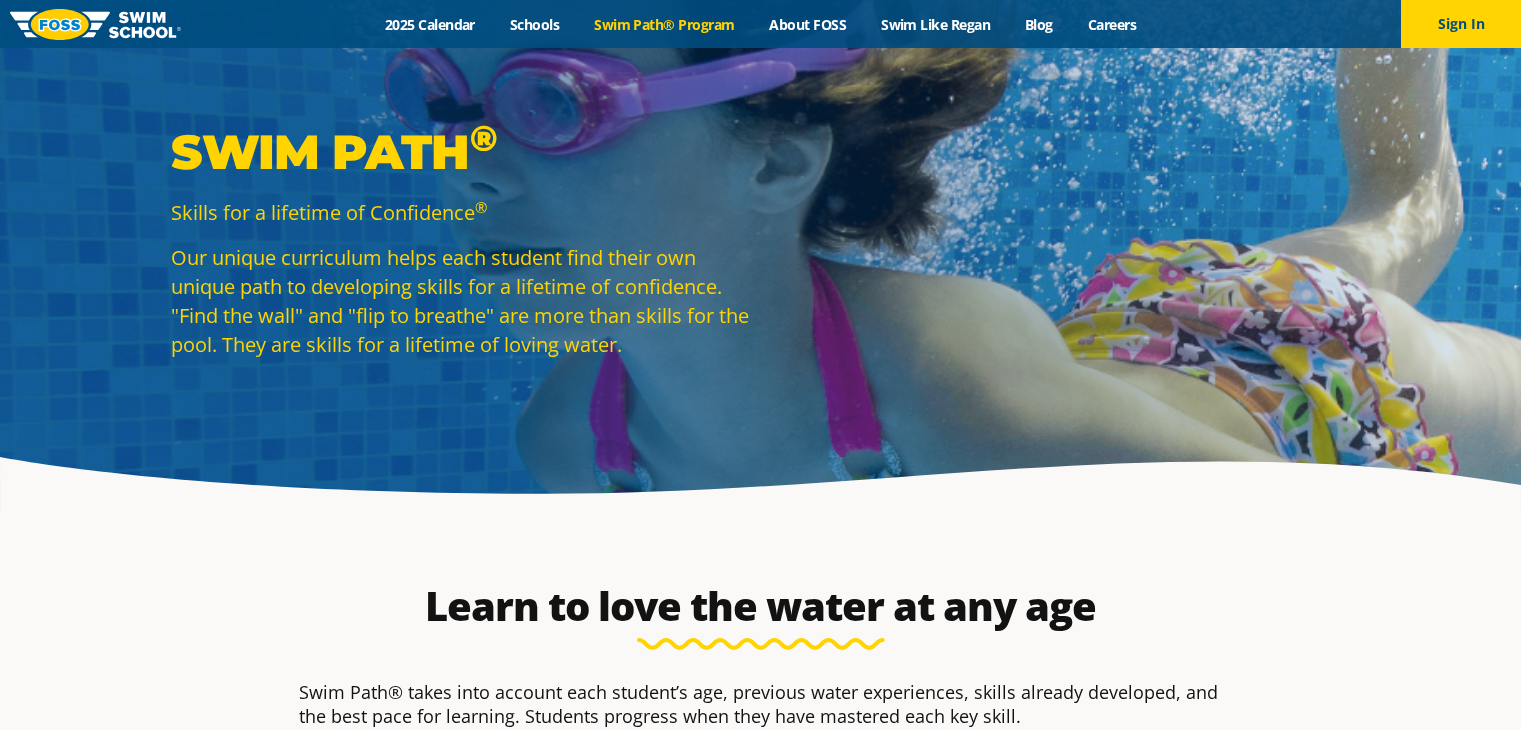 scroll, scrollTop: 0, scrollLeft: 0, axis: both 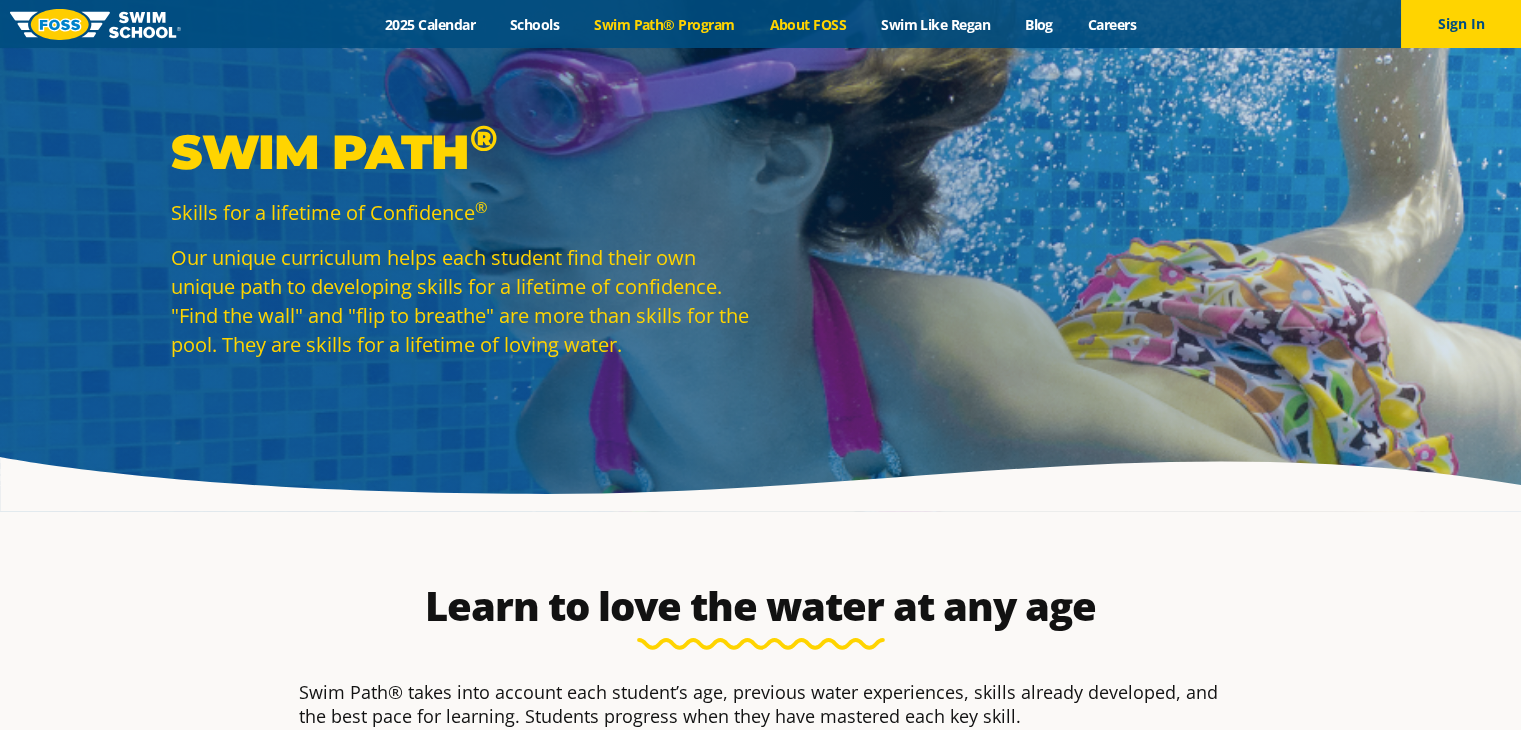 click on "About FOSS" at bounding box center [808, 24] 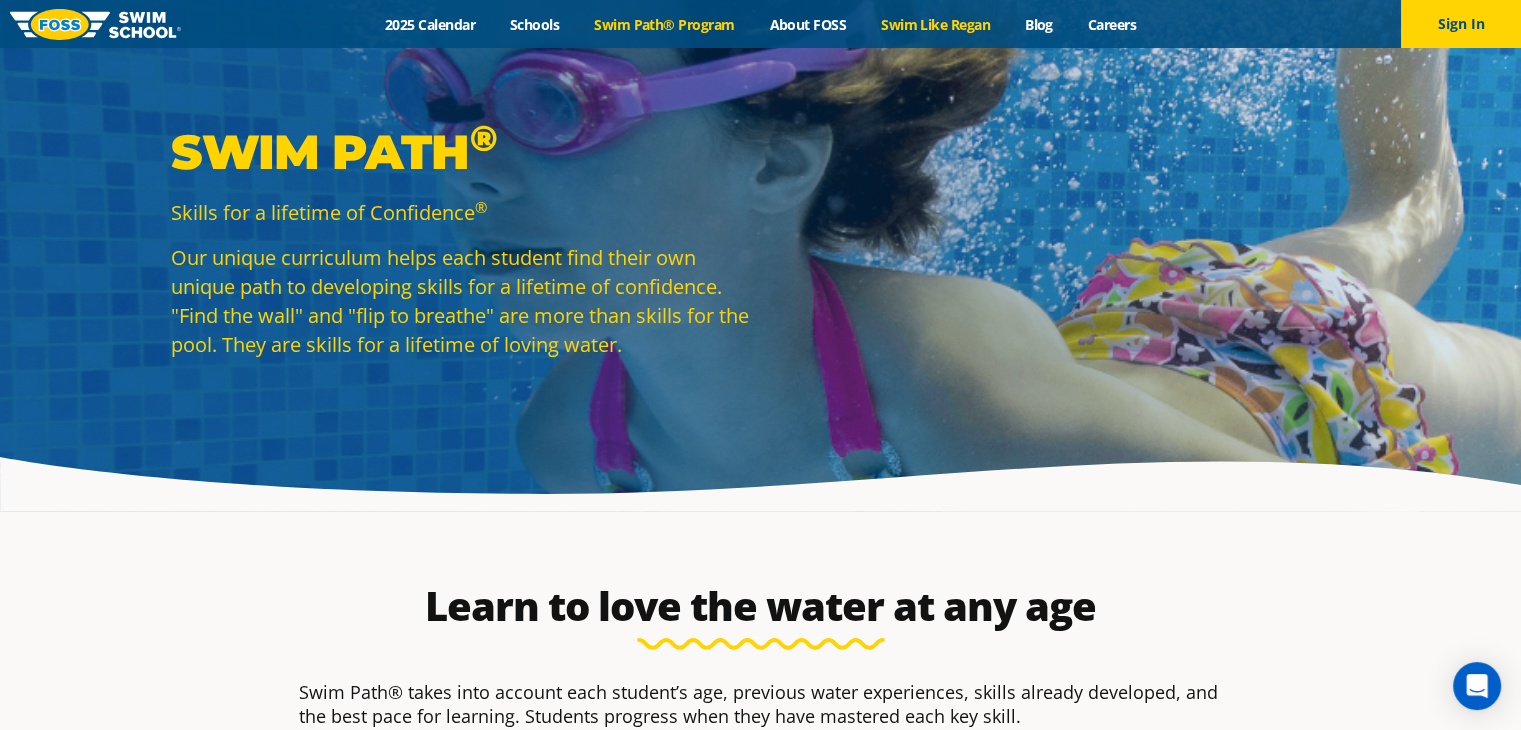 click on "Swim Like Regan" at bounding box center [936, 24] 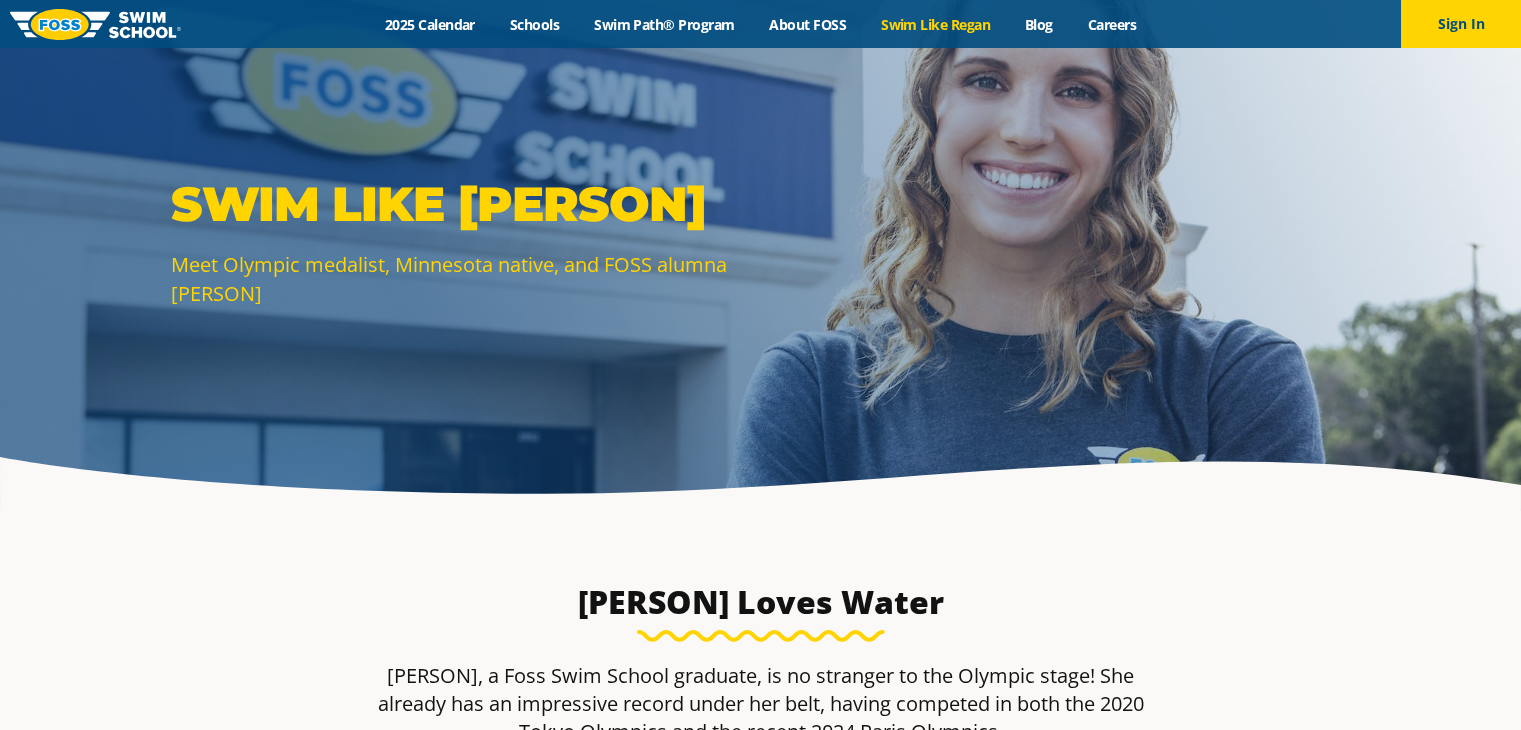 scroll, scrollTop: 0, scrollLeft: 0, axis: both 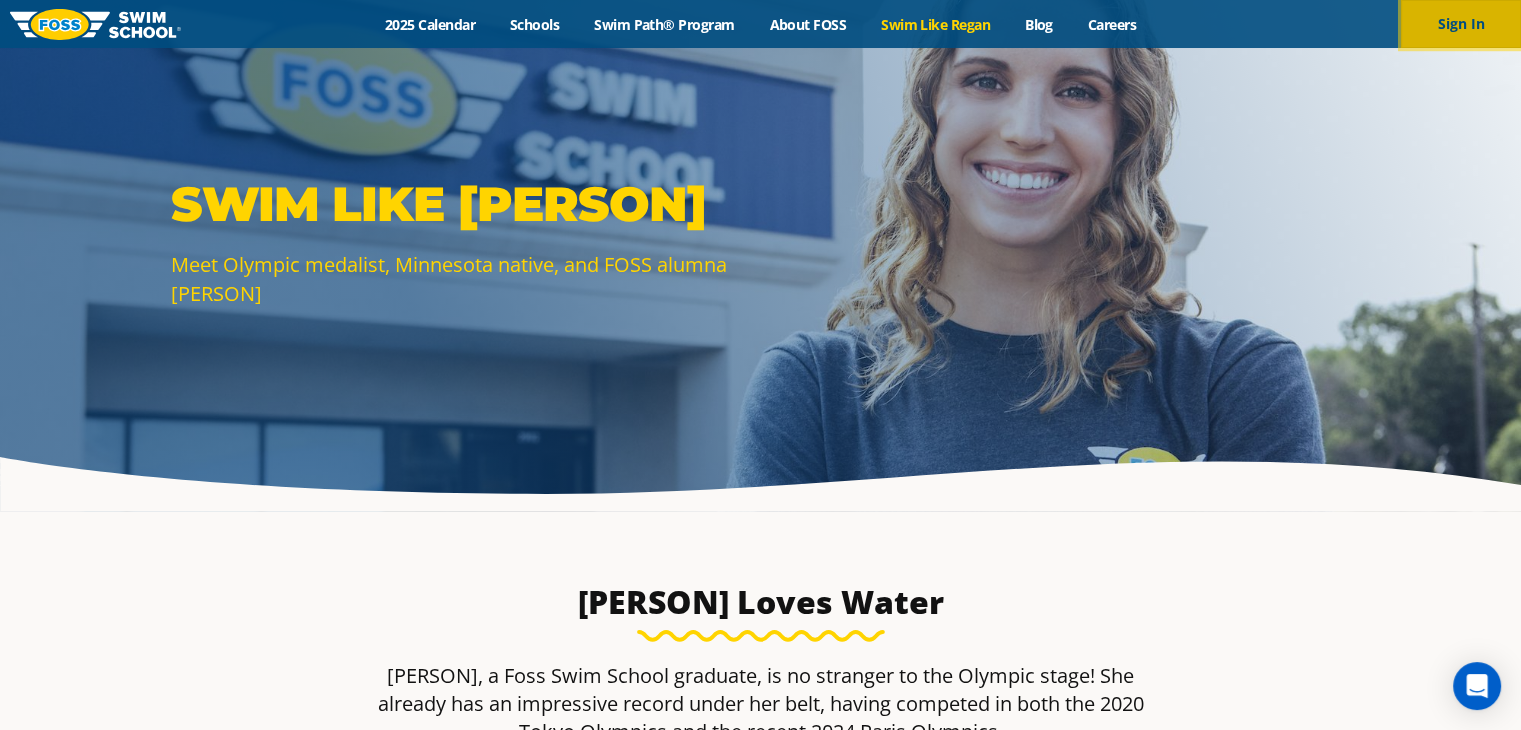 click on "Sign In" at bounding box center (1461, 24) 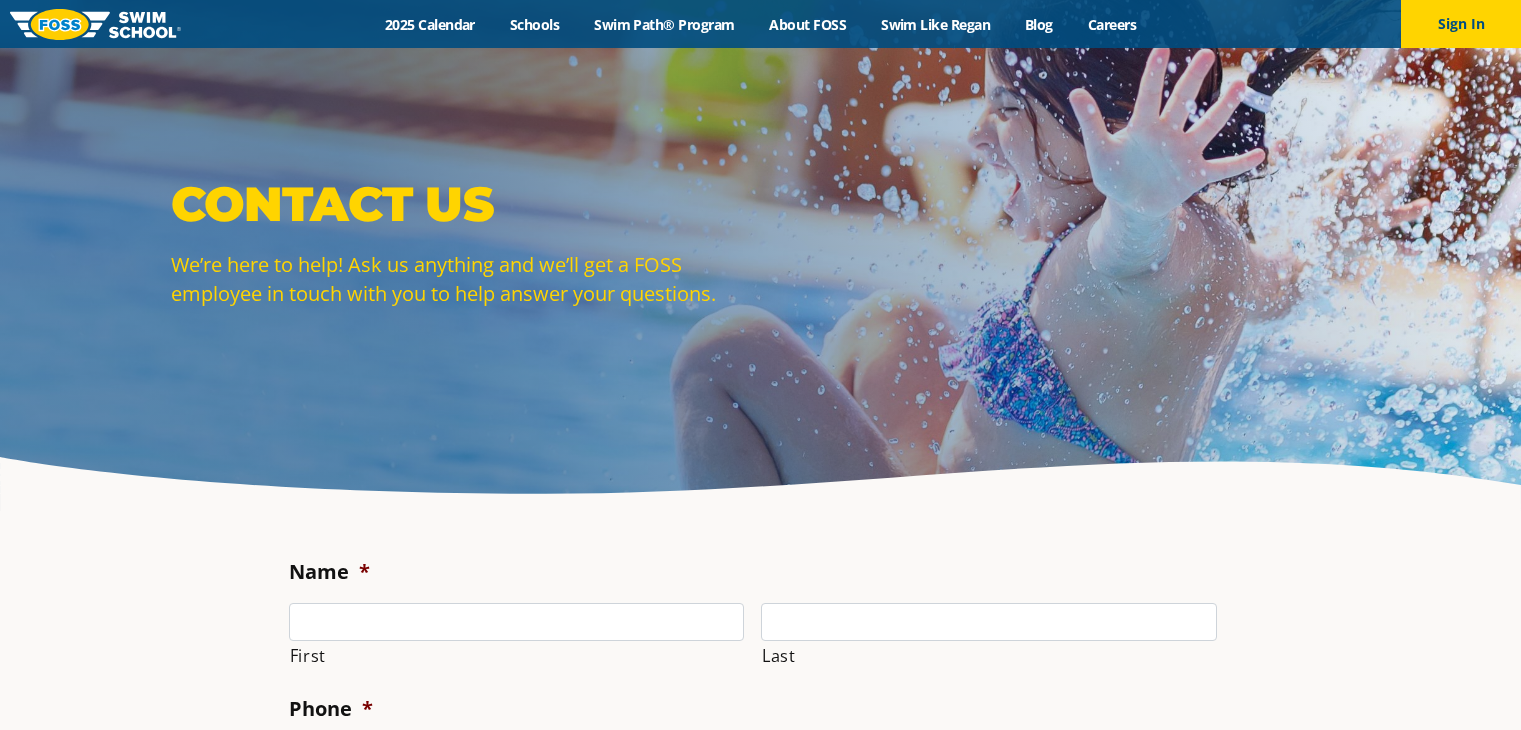 scroll, scrollTop: 0, scrollLeft: 0, axis: both 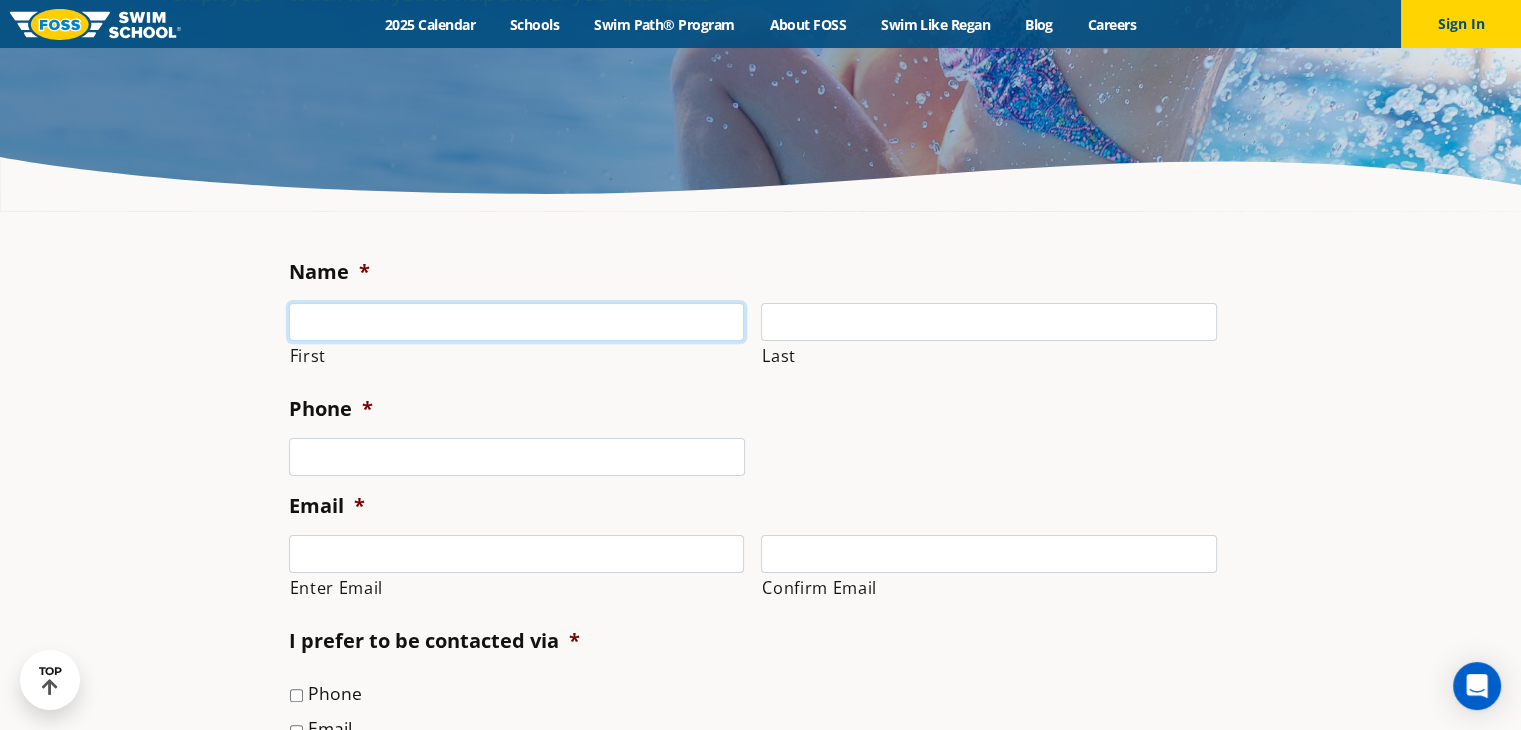 click on "First" at bounding box center [517, 322] 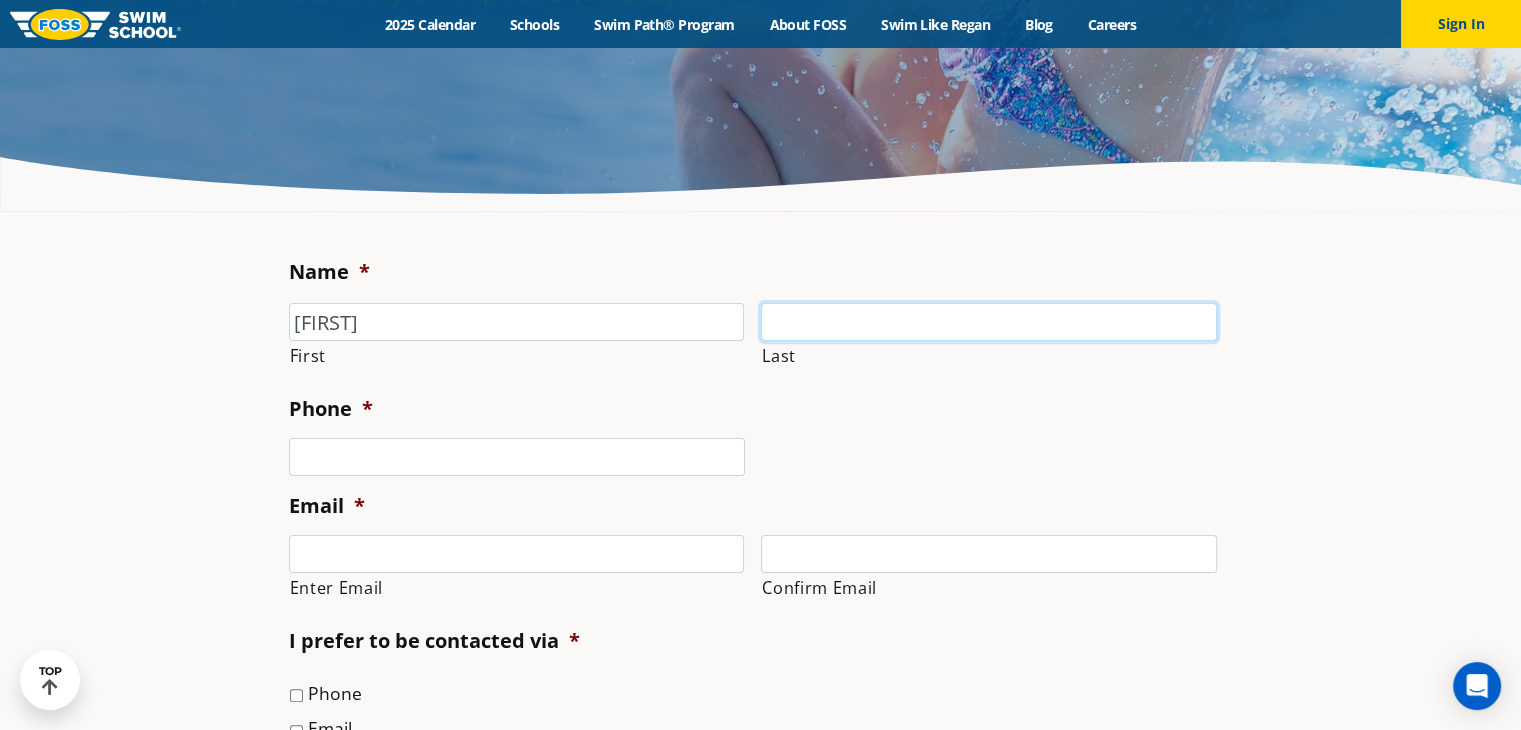 type on "[LAST]" 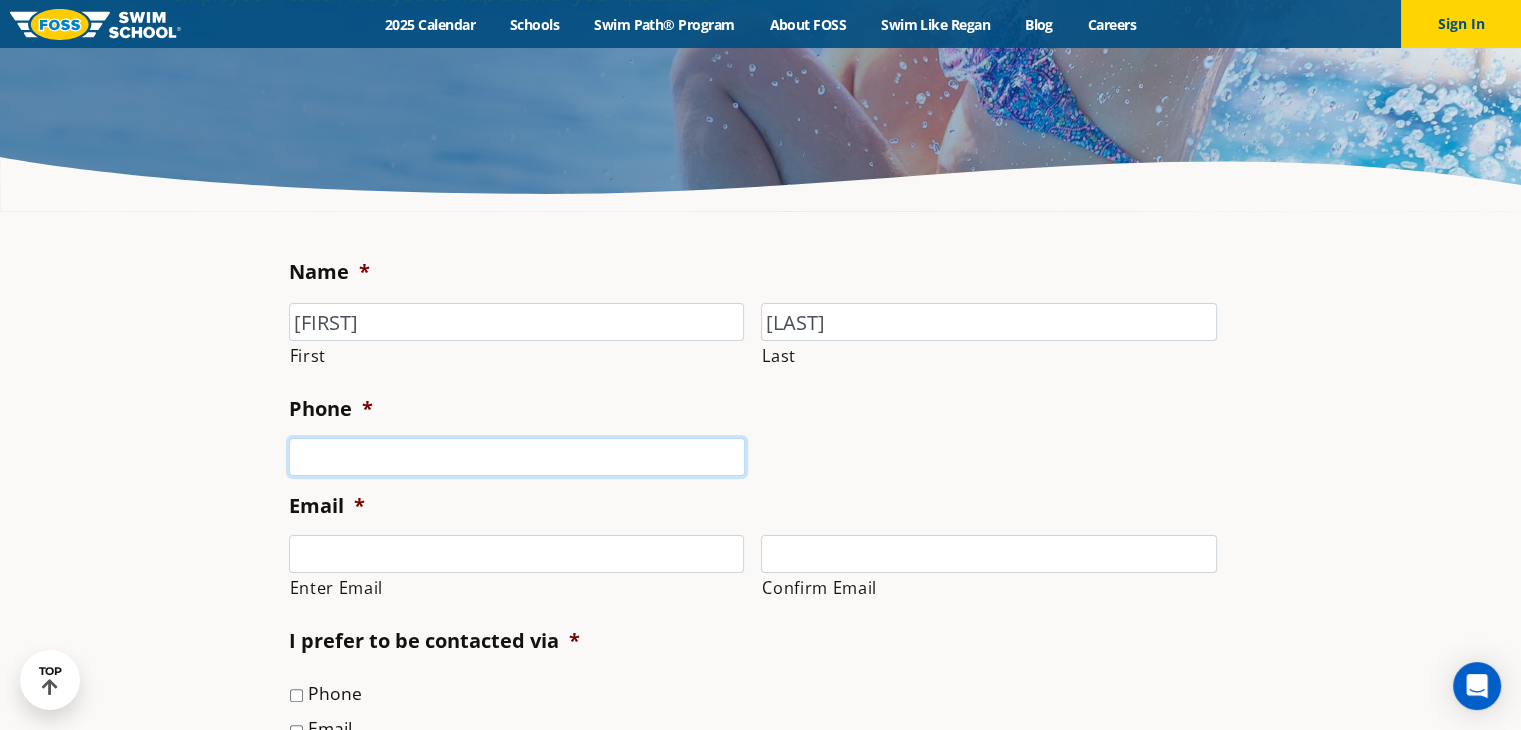 type on "[PHONE]" 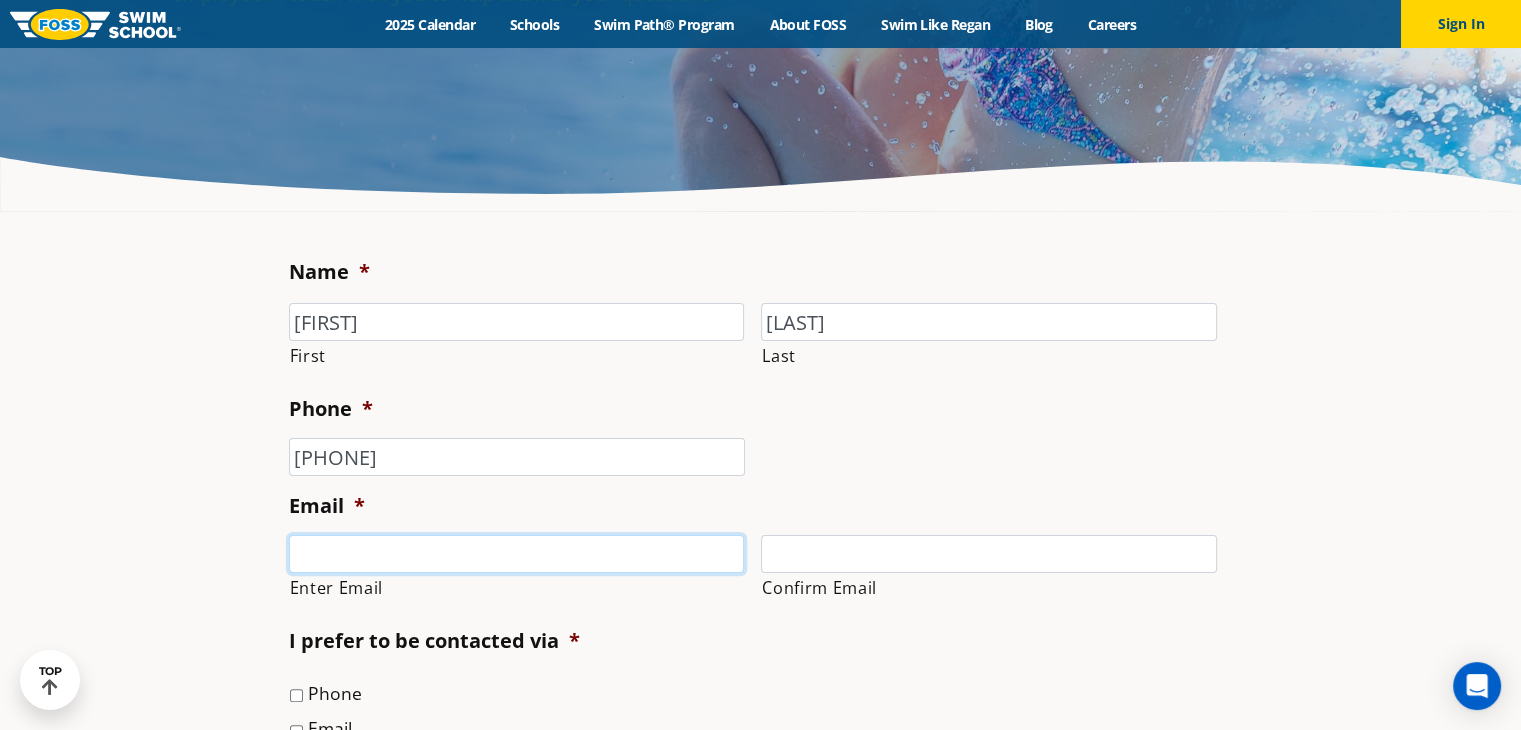 type on "[EMAIL]" 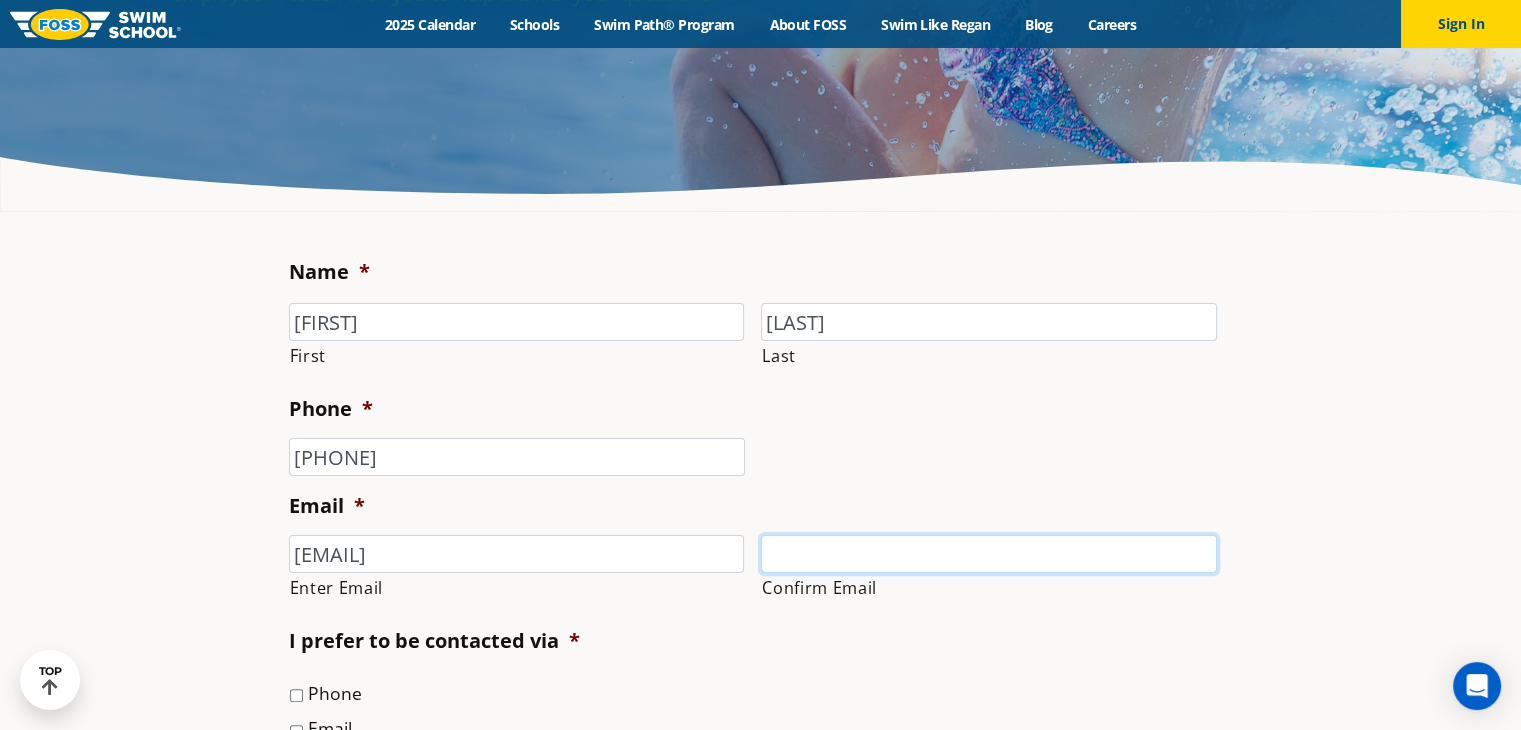 type on "[EMAIL]" 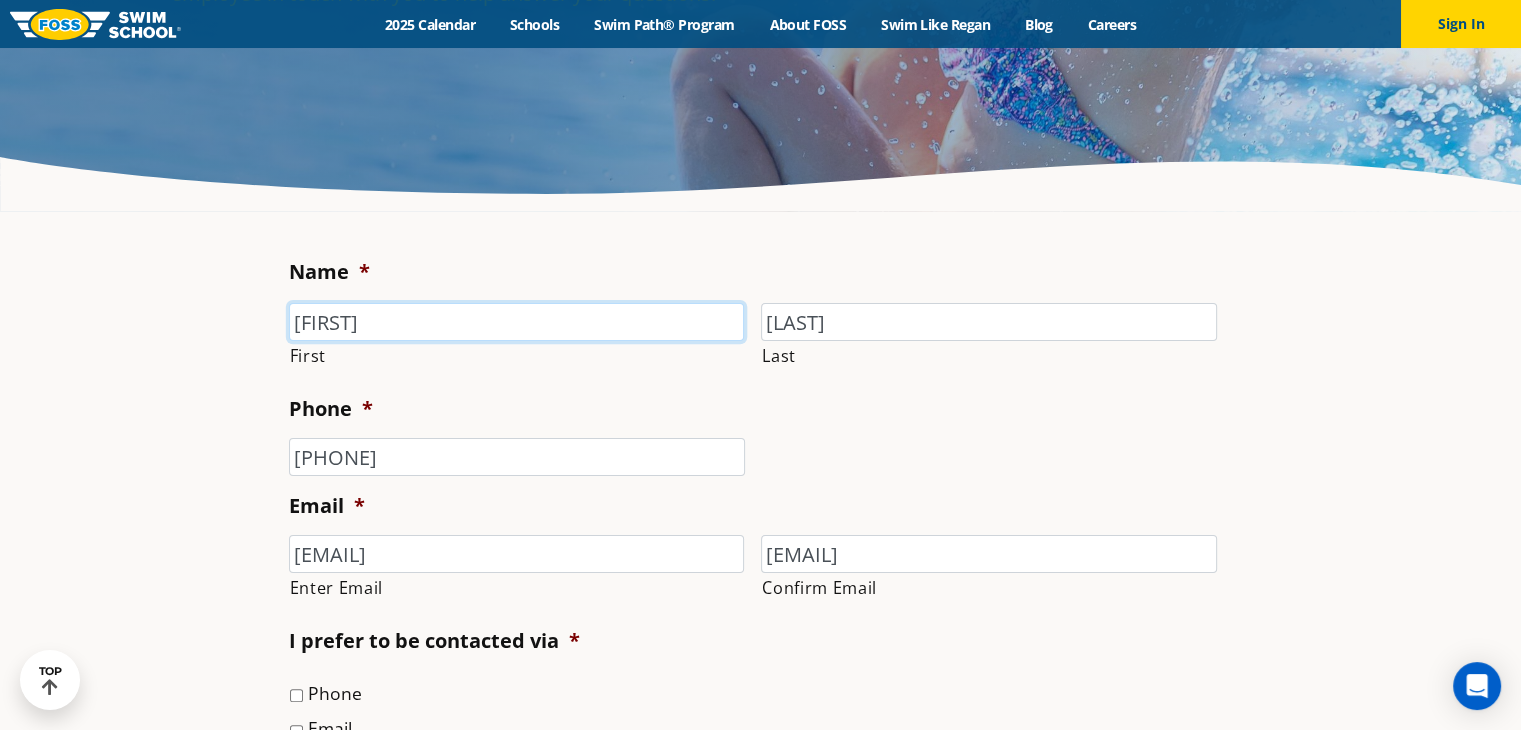 type on "[PHONE]" 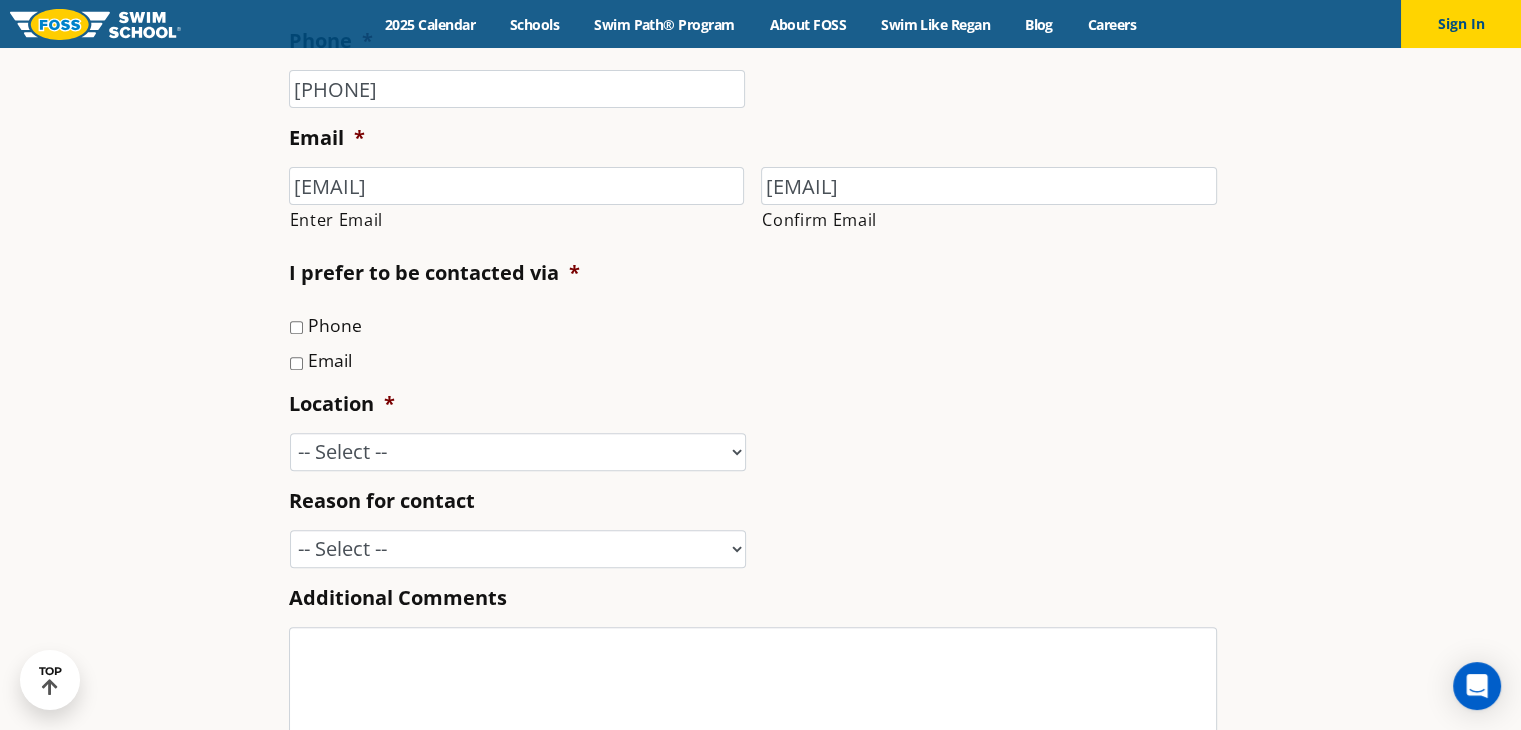 scroll, scrollTop: 700, scrollLeft: 0, axis: vertical 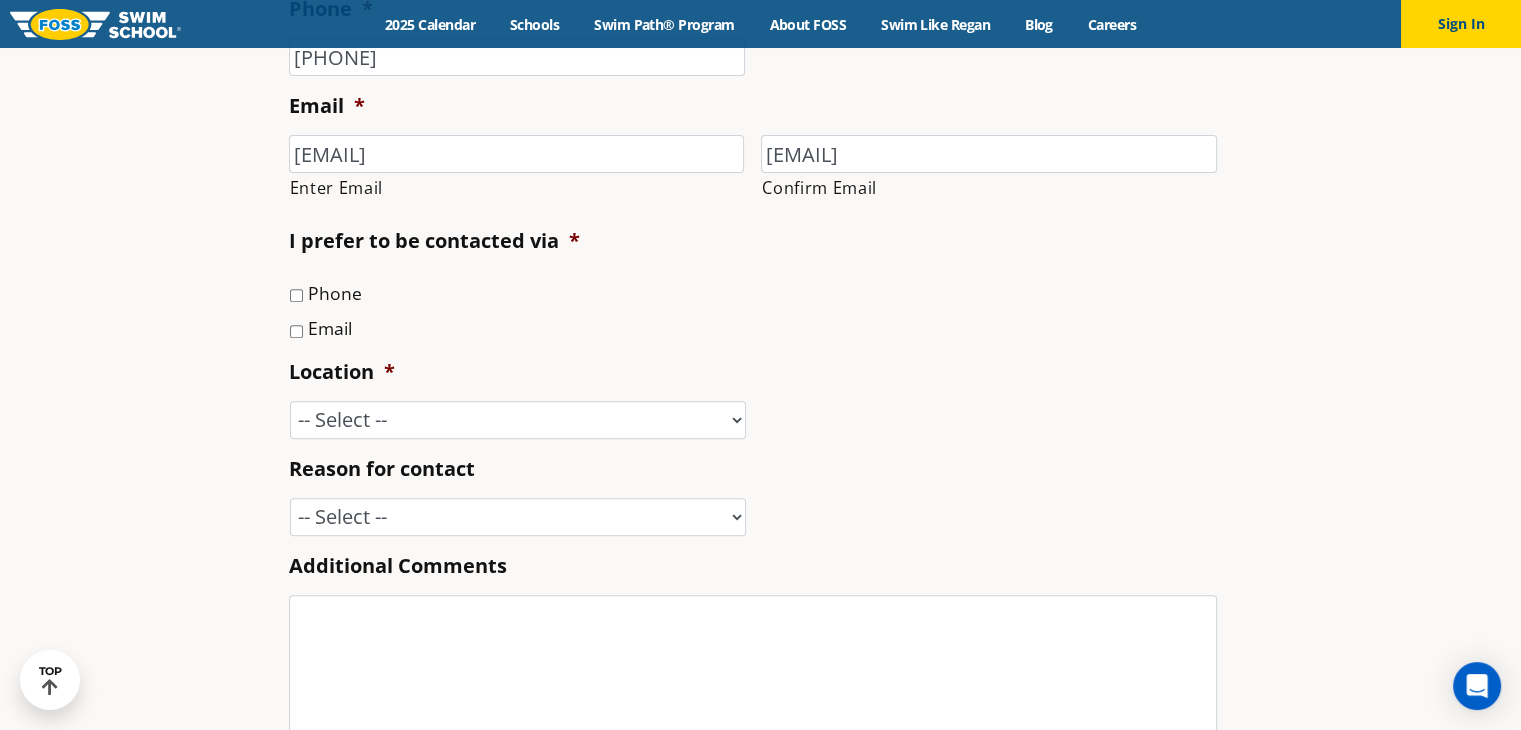 click on "Email" at bounding box center (296, 331) 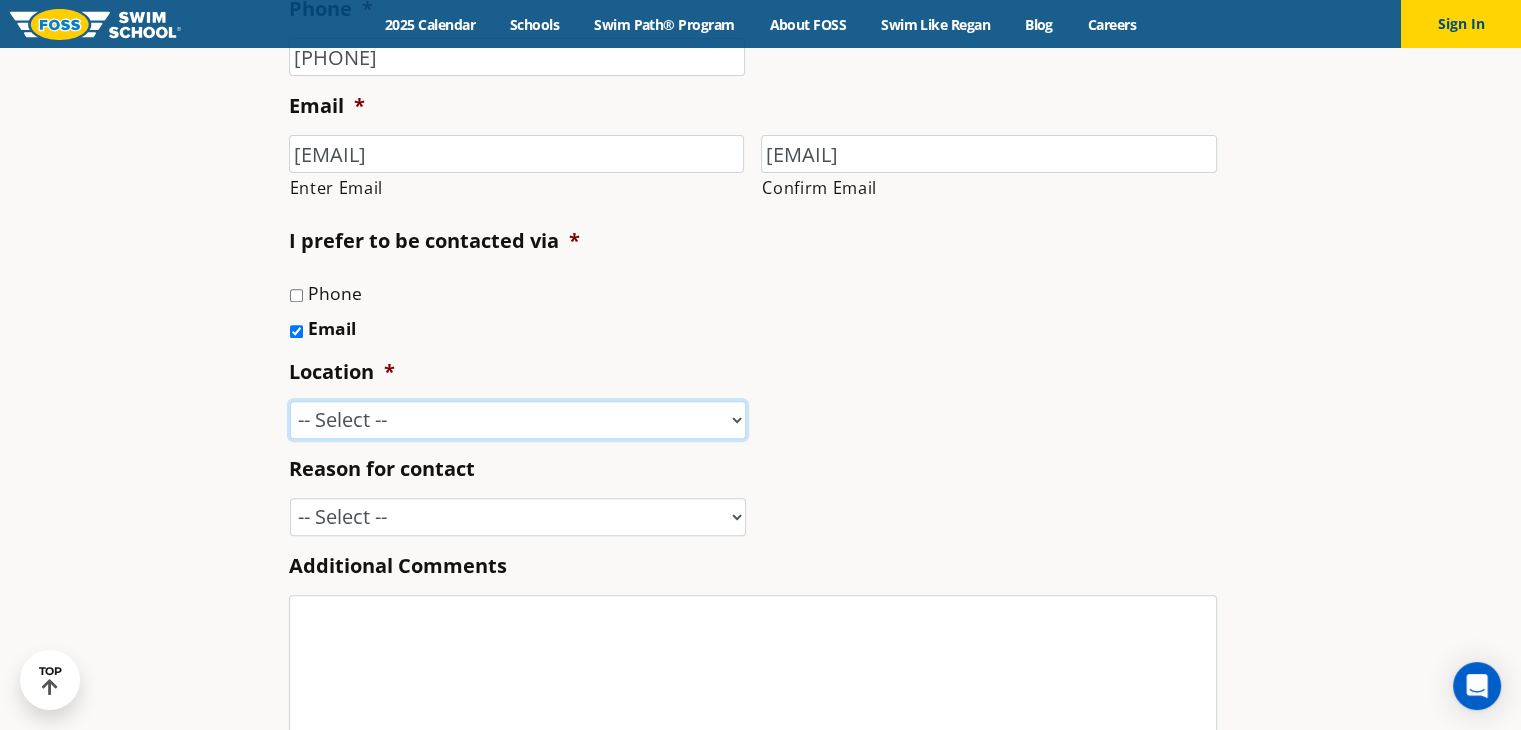 click on "-- Select -- Ankeny, IA Apple Valley Blaine, MN Burnsville, MN Ballwin, MO Bolingbrook, IL Chanhassen, MN Castle Rock, CO Chicago, IL (Lakeview) Creve Coeur, MO Elmwood Park, IL Fargo, ND Glenview, IL Highland Park, IL Libertyville, IL Lone Tree, CO Maple Grove, MN Niles, IL Northglenn, CO O'Fallon, MO Plymouth, MN Richfield/Edina, MN Rock Hill, MO Savage, MN South Barrington, IL St. Charles, MO St. Louis Park, MN St. Paul, MN Sun Prairie, WI Vadnais Heights, MN Western Springs, IL Westminster, CO Woodbury, MN Home Office" at bounding box center (518, 420) 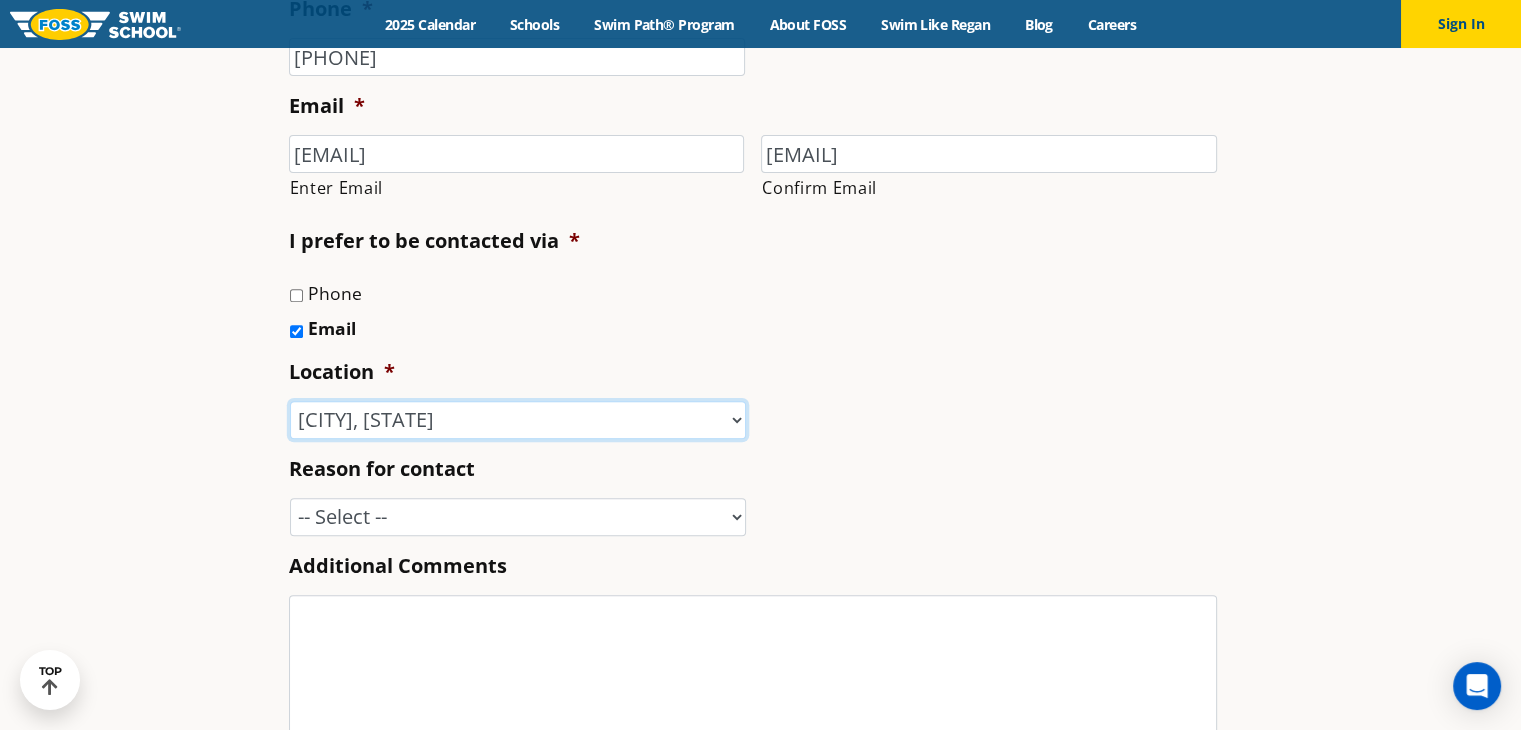 click on "-- Select -- Ankeny, IA Apple Valley Blaine, MN Burnsville, MN Ballwin, MO Bolingbrook, IL Chanhassen, MN Castle Rock, CO Chicago, IL (Lakeview) Creve Coeur, MO Elmwood Park, IL Fargo, ND Glenview, IL Highland Park, IL Libertyville, IL Lone Tree, CO Maple Grove, MN Niles, IL Northglenn, CO O'Fallon, MO Plymouth, MN Richfield/Edina, MN Rock Hill, MO Savage, MN South Barrington, IL St. Charles, MO St. Louis Park, MN St. Paul, MN Sun Prairie, WI Vadnais Heights, MN Western Springs, IL Westminster, CO Woodbury, MN Home Office" at bounding box center (518, 420) 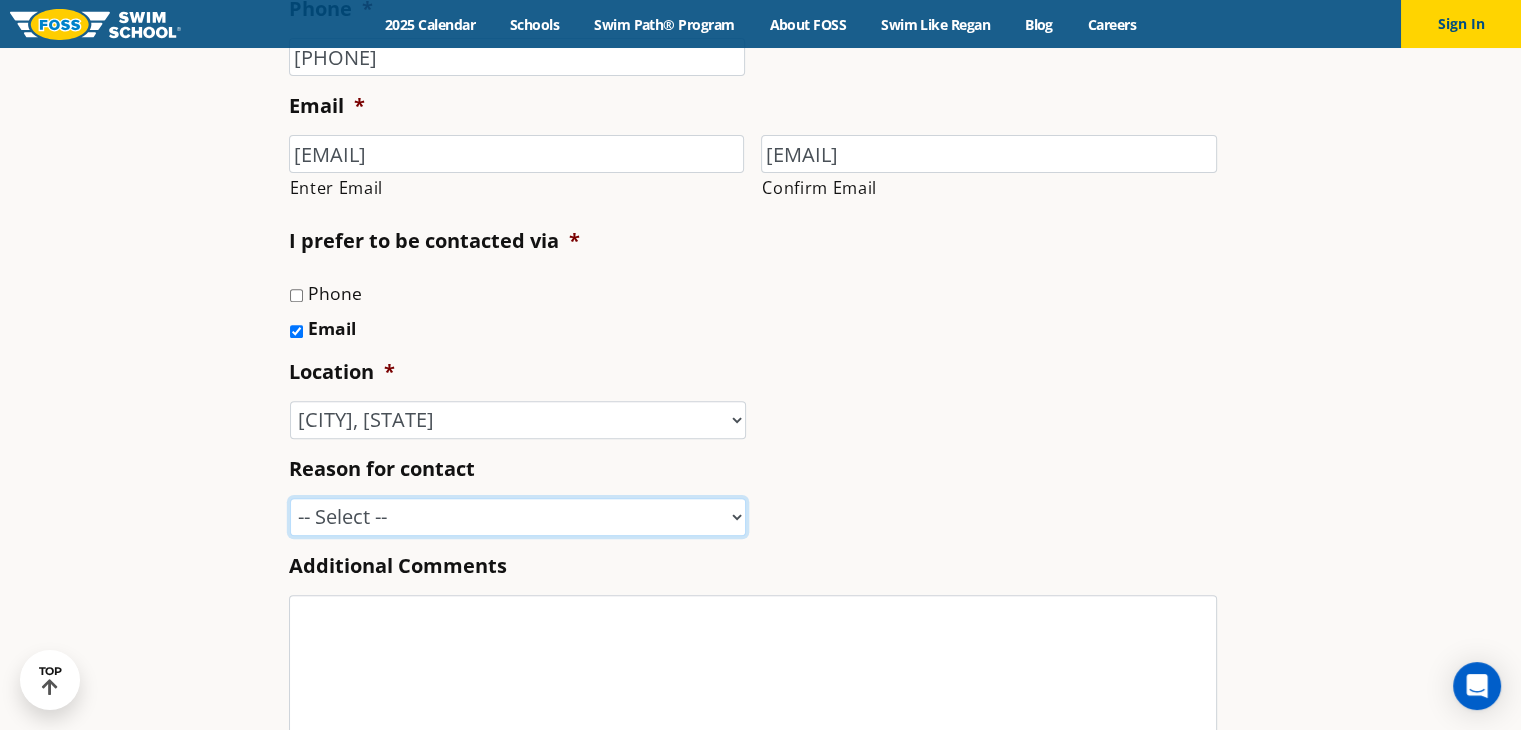 click on "-- Select -- Enrollment issue Program question What level is best for my child? I'm a New Family Concern about an instructor Speak with a manager FOSS Water Safety Presentation Media Inquiry Marketing Partnership Donation request I love FOSS! Other" at bounding box center [518, 517] 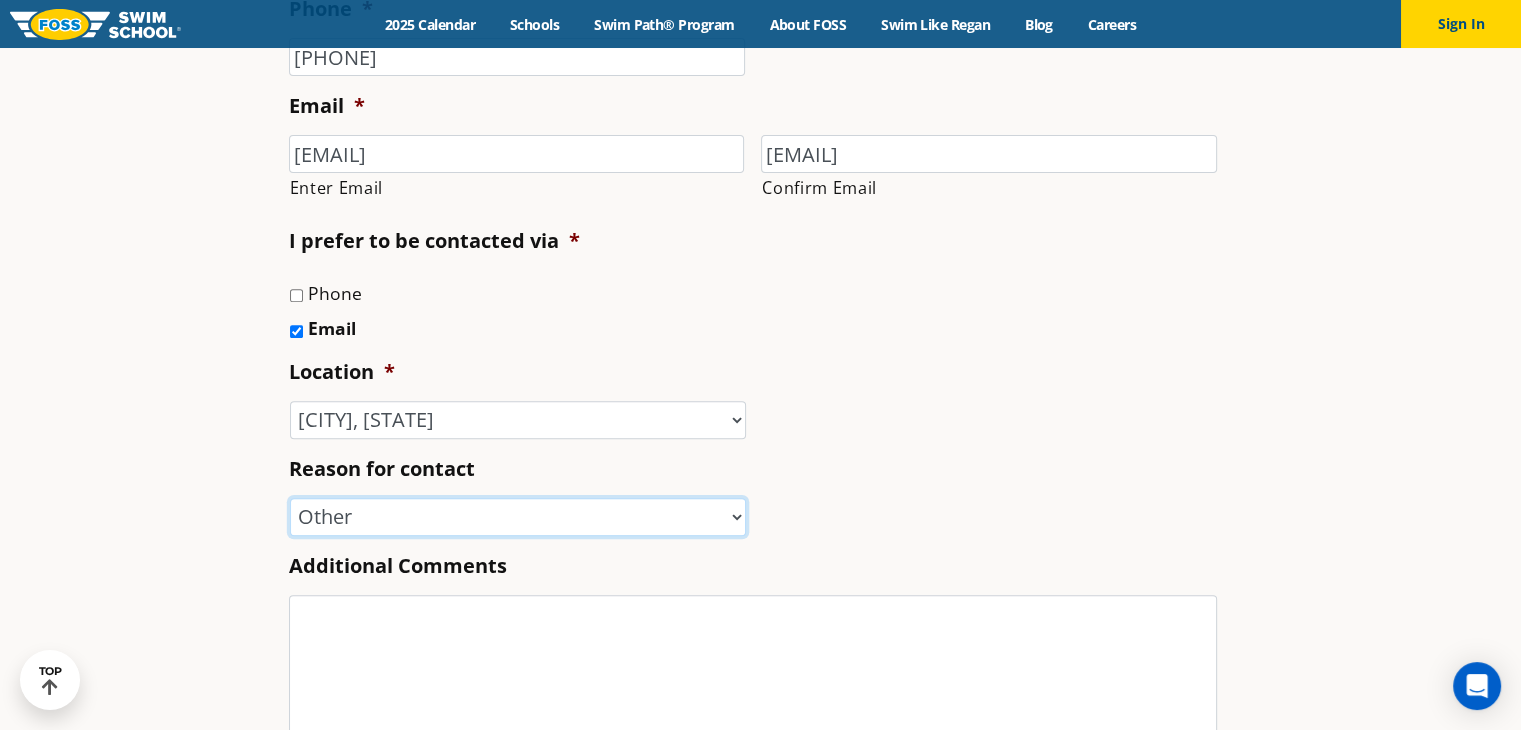 click on "-- Select -- Enrollment issue Program question What level is best for my child? I'm a New Family Concern about an instructor Speak with a manager FOSS Water Safety Presentation Media Inquiry Marketing Partnership Donation request I love FOSS! Other" at bounding box center (518, 517) 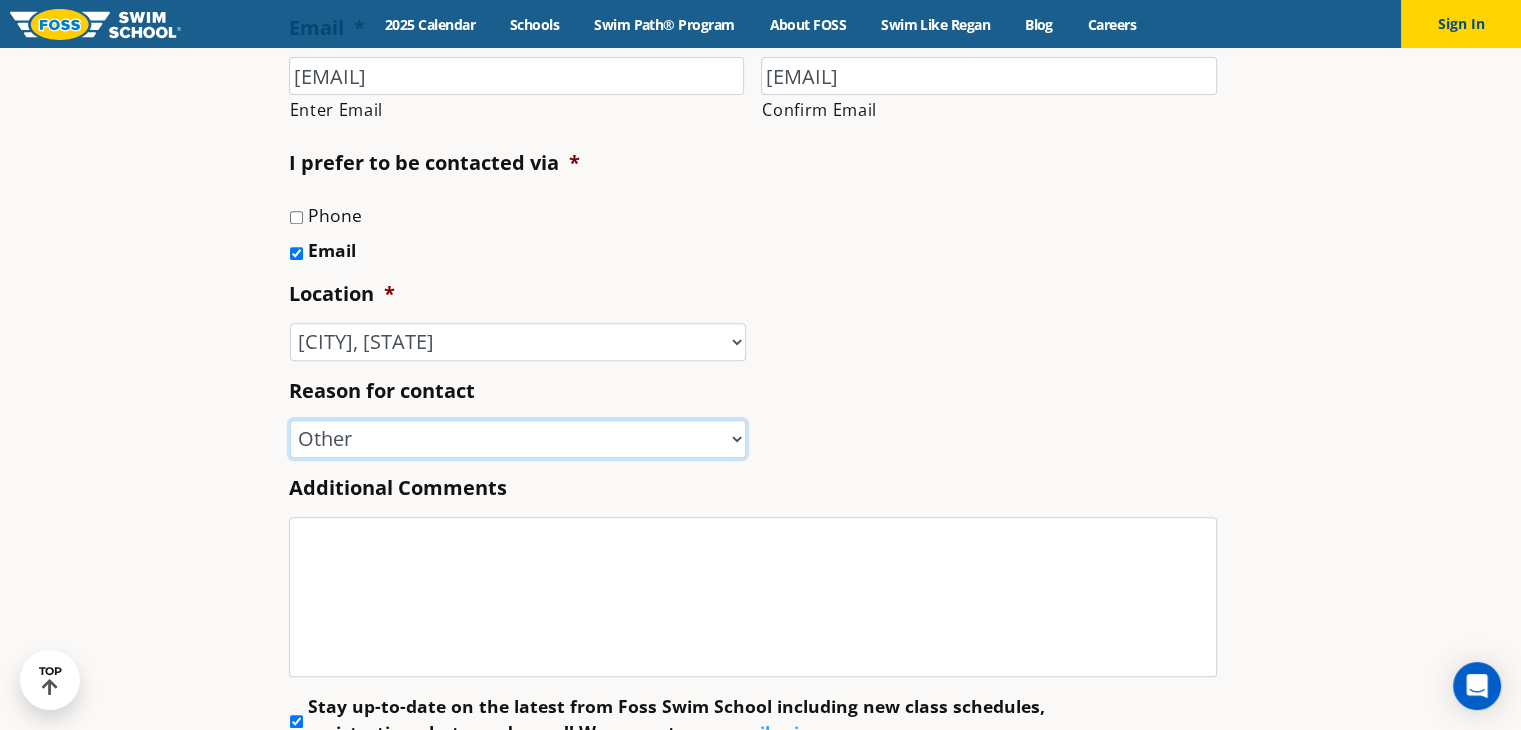 scroll, scrollTop: 800, scrollLeft: 0, axis: vertical 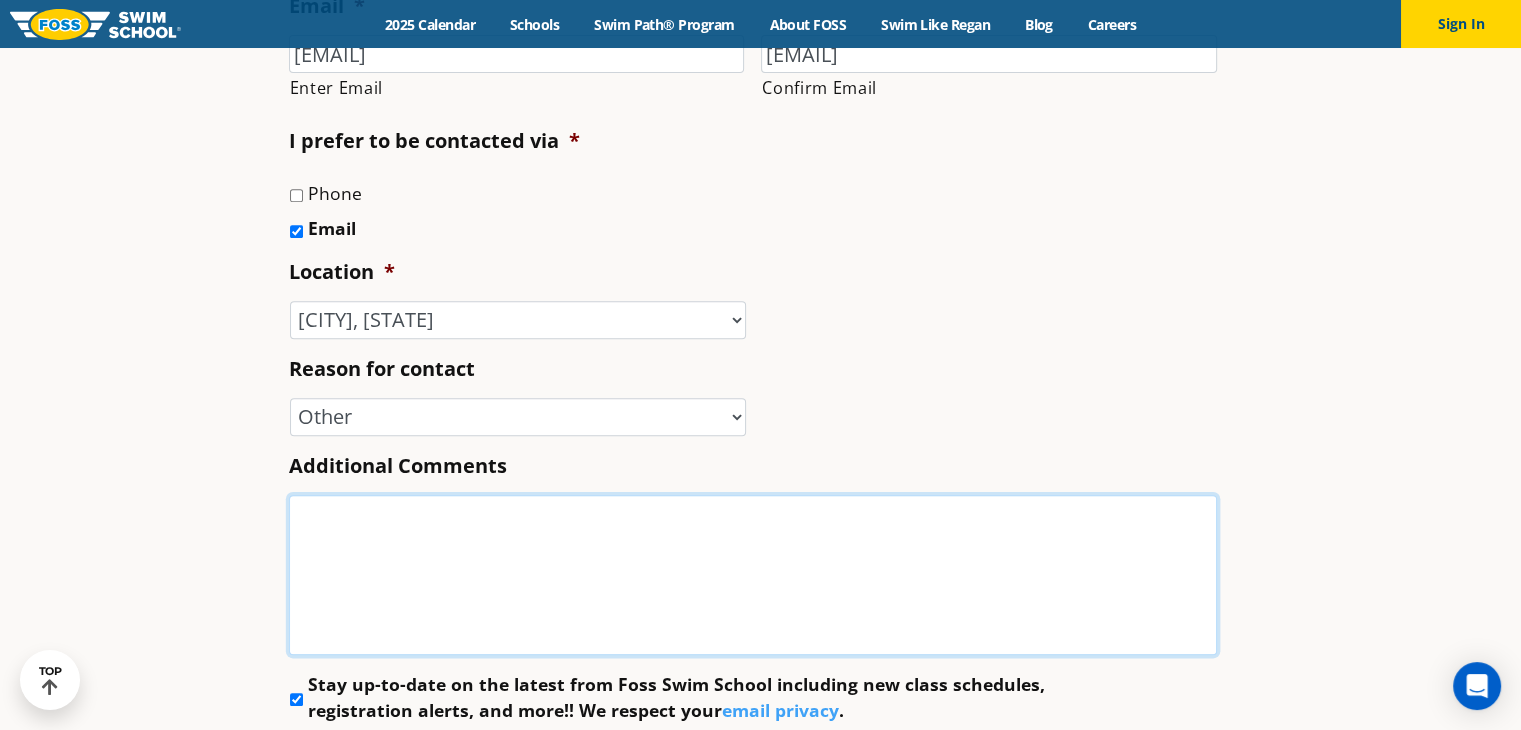 click on "Additional Comments" at bounding box center [753, 575] 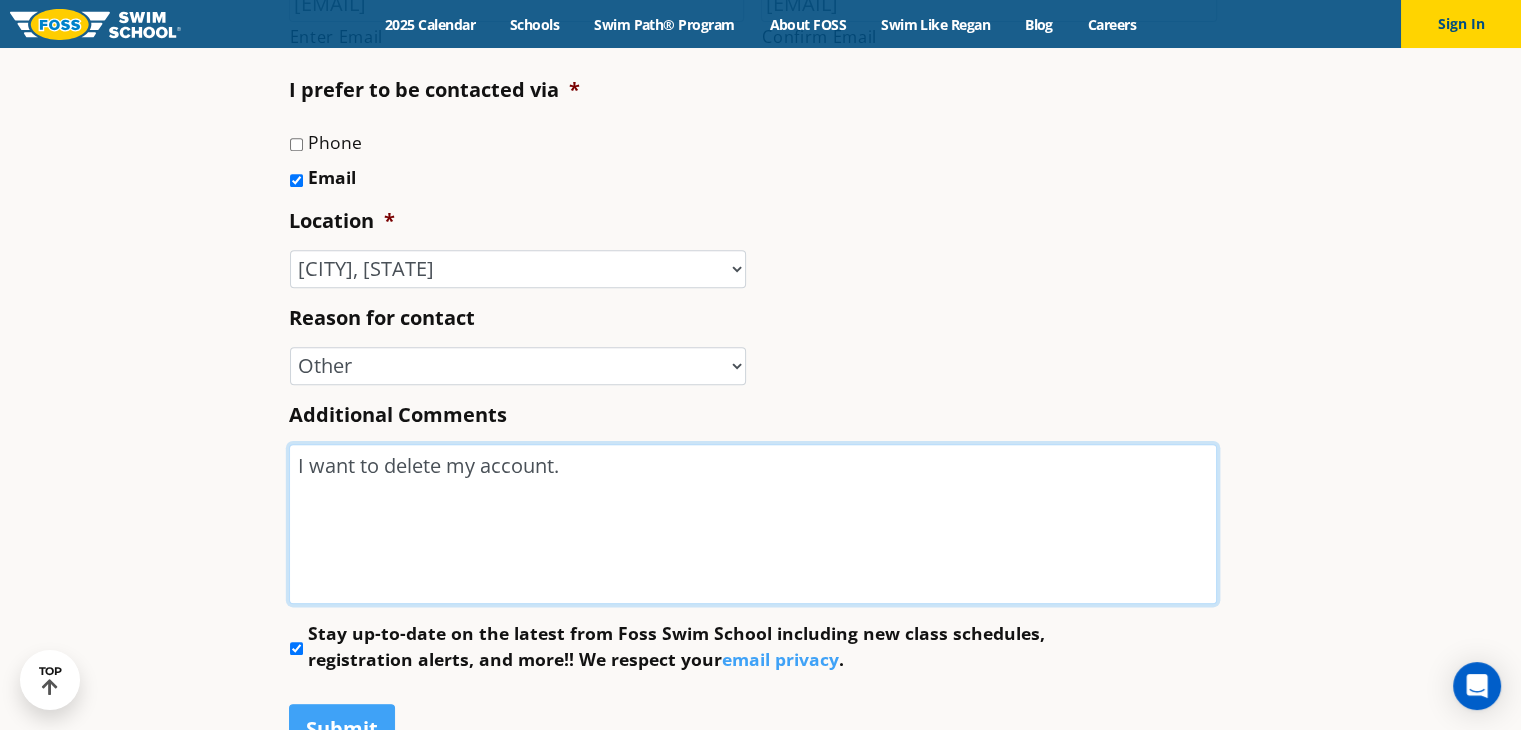 scroll, scrollTop: 1000, scrollLeft: 0, axis: vertical 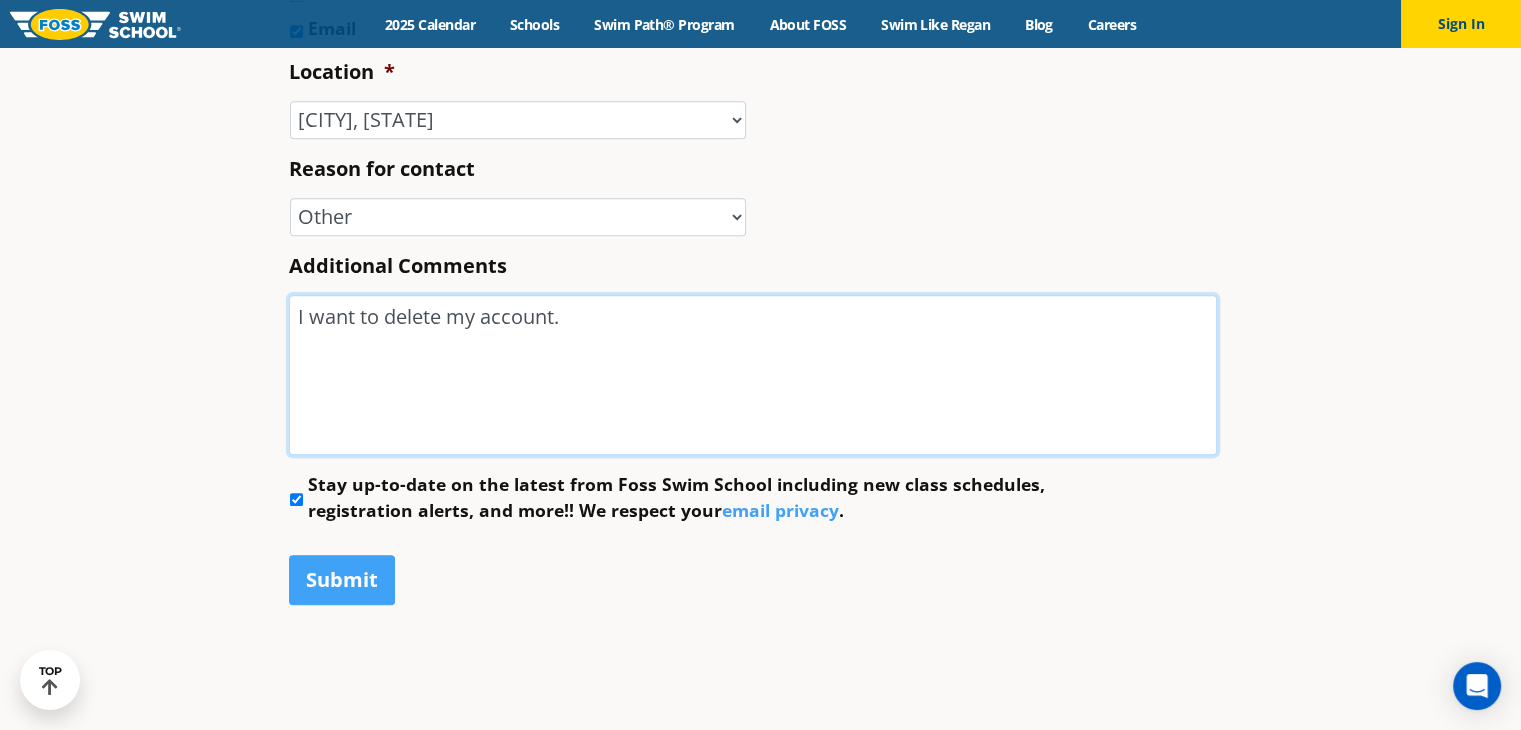 type on "I want to delete my account." 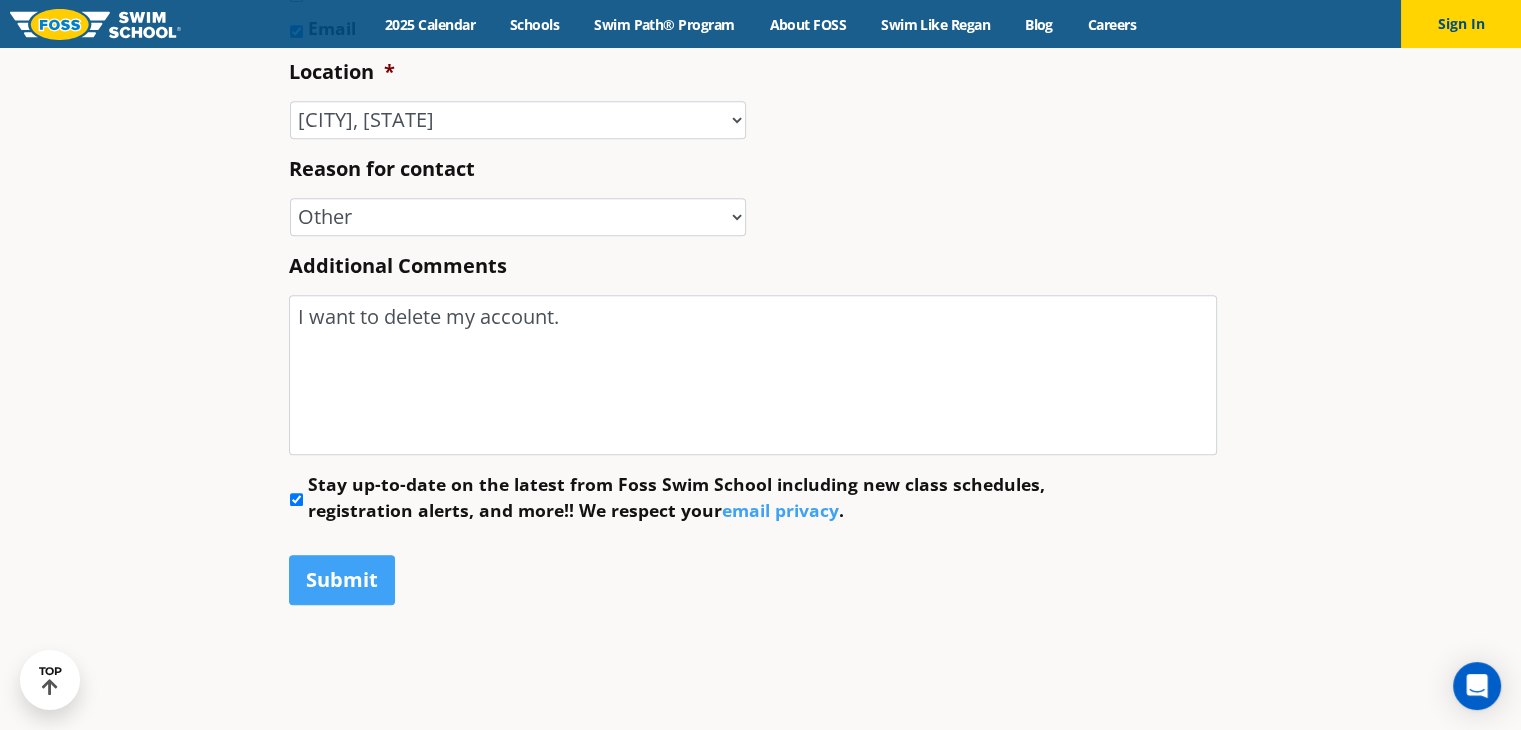 click on "Stay up-to-date on the latest from Foss Swim School including new class schedules, registration alerts, and more!! We respect your email privacy ." at bounding box center (296, 499) 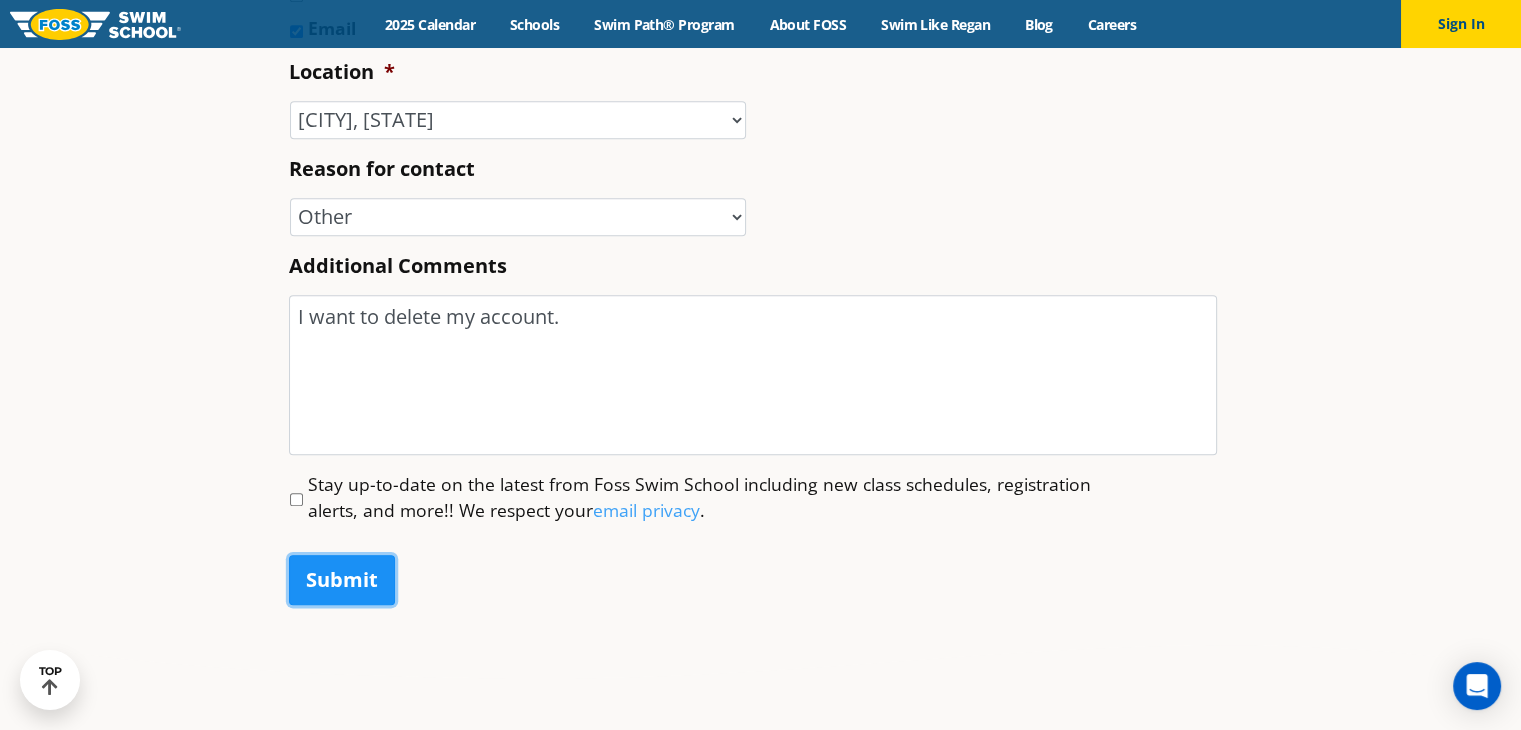 click on "Submit" at bounding box center (342, 580) 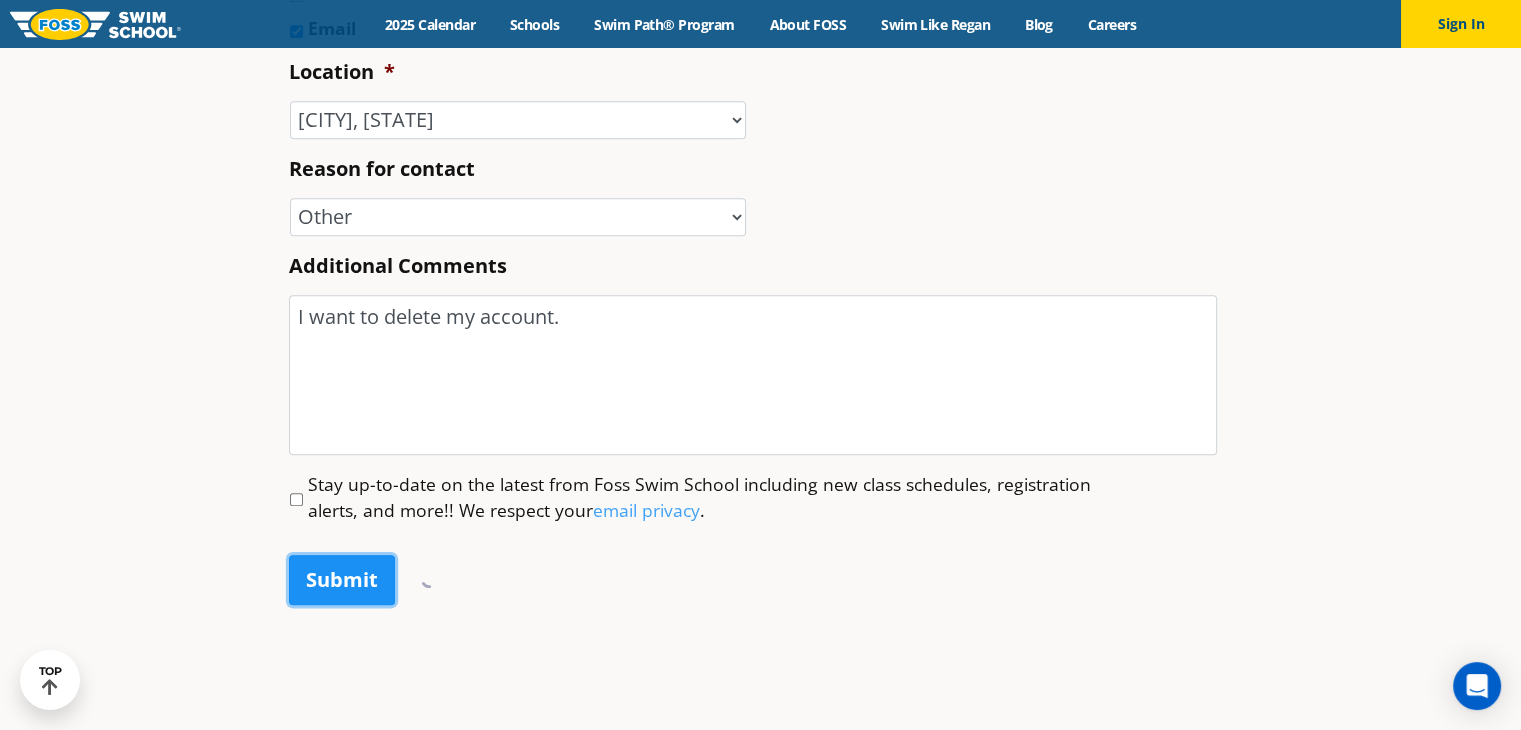 scroll, scrollTop: 0, scrollLeft: 0, axis: both 